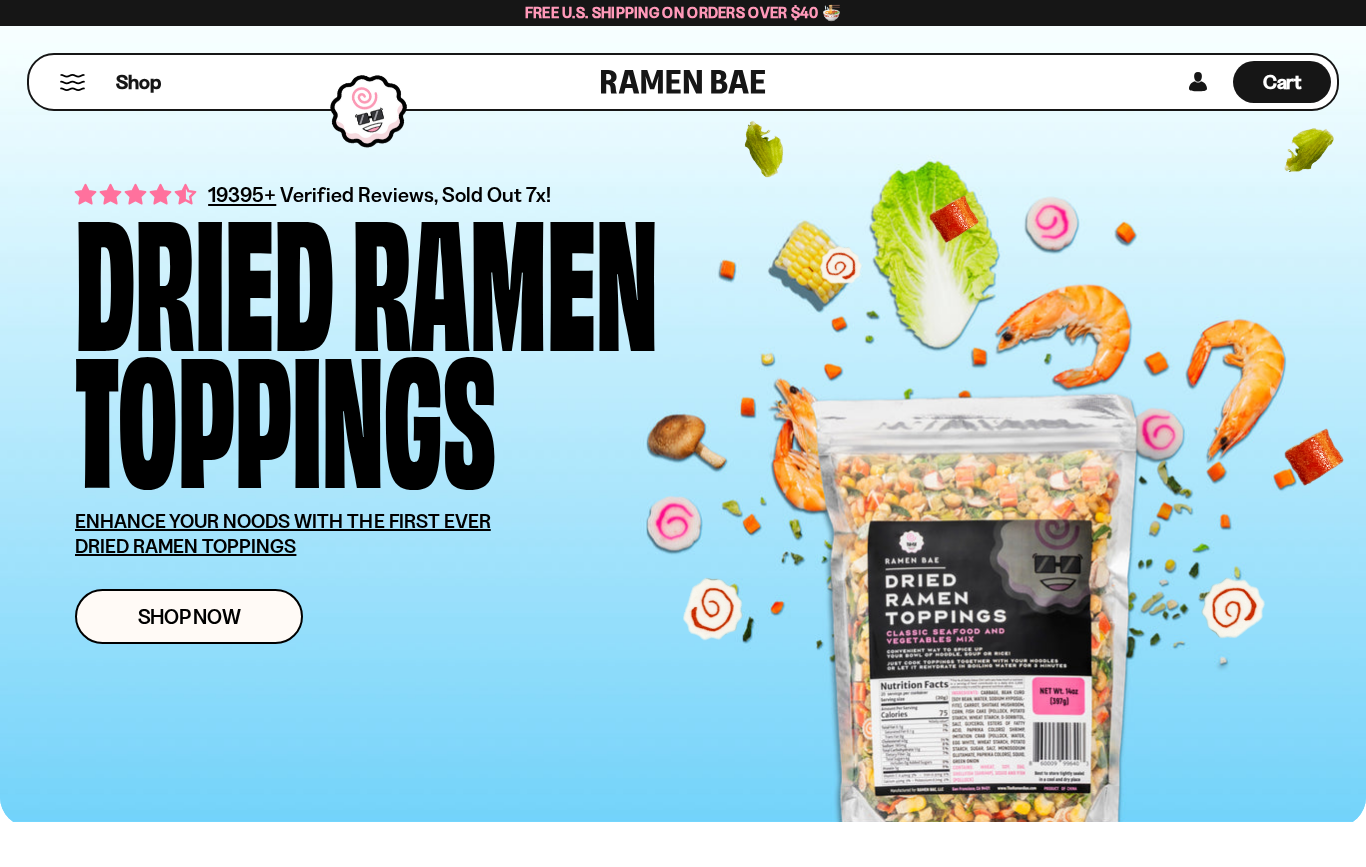 scroll, scrollTop: 0, scrollLeft: 0, axis: both 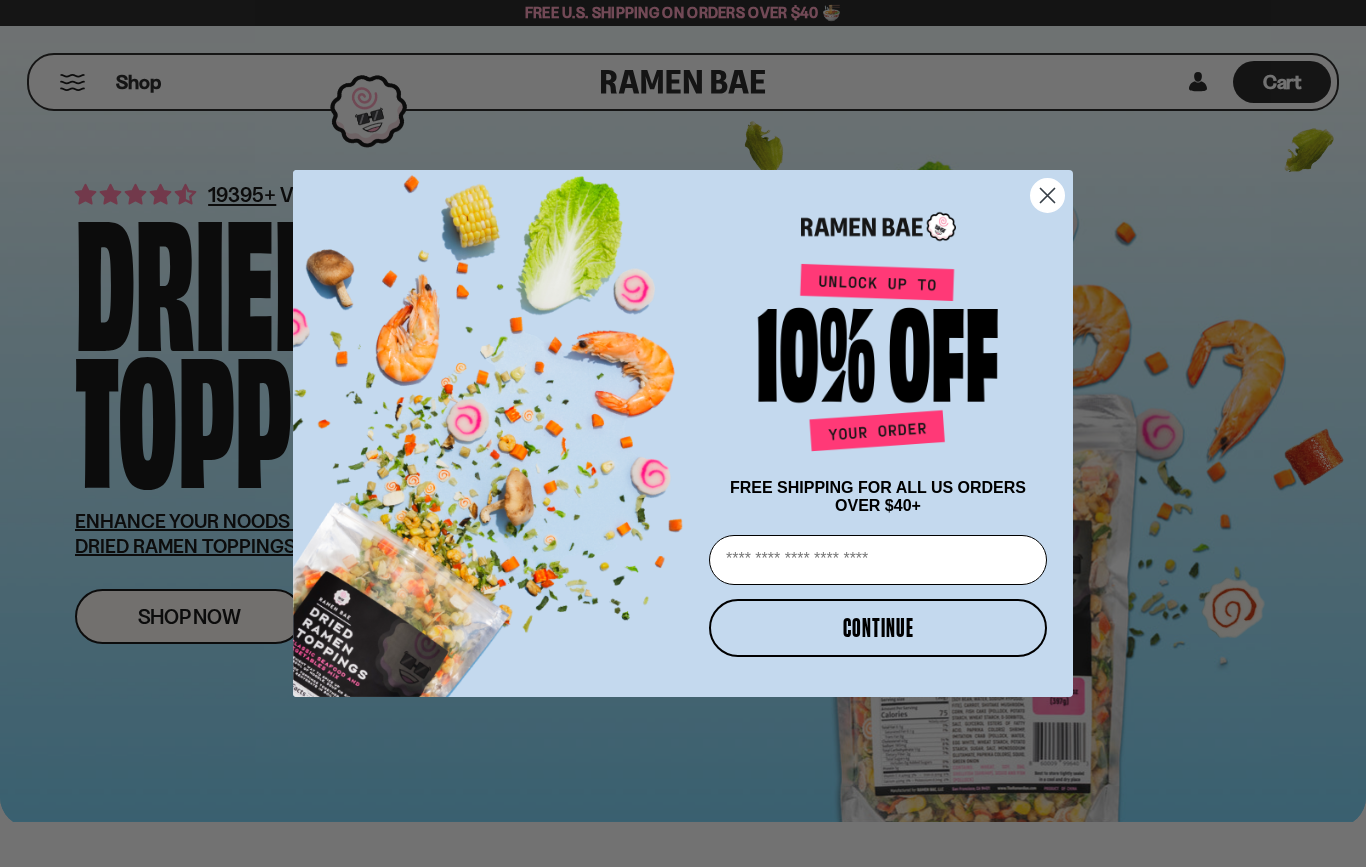 click 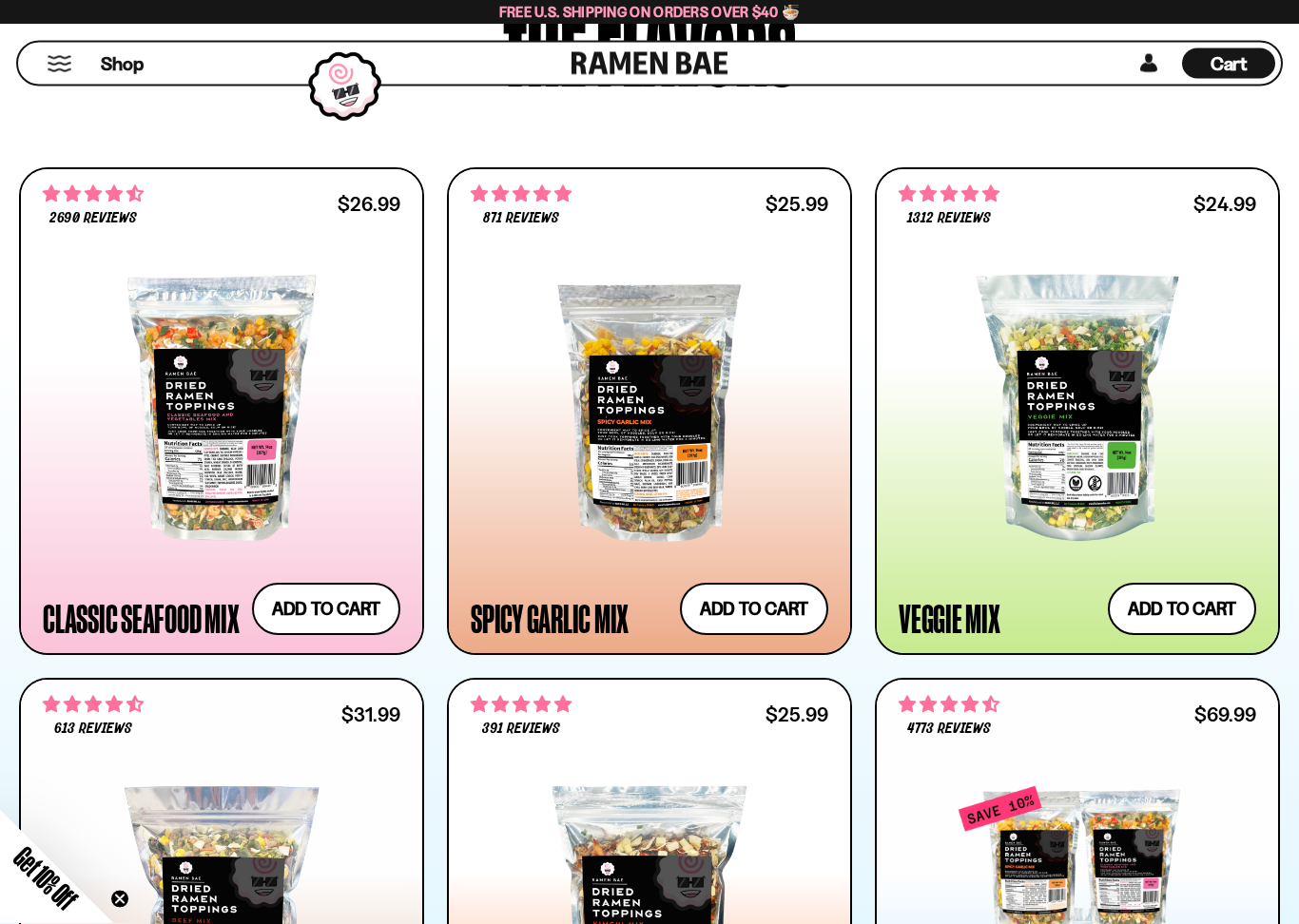 scroll, scrollTop: 863, scrollLeft: 0, axis: vertical 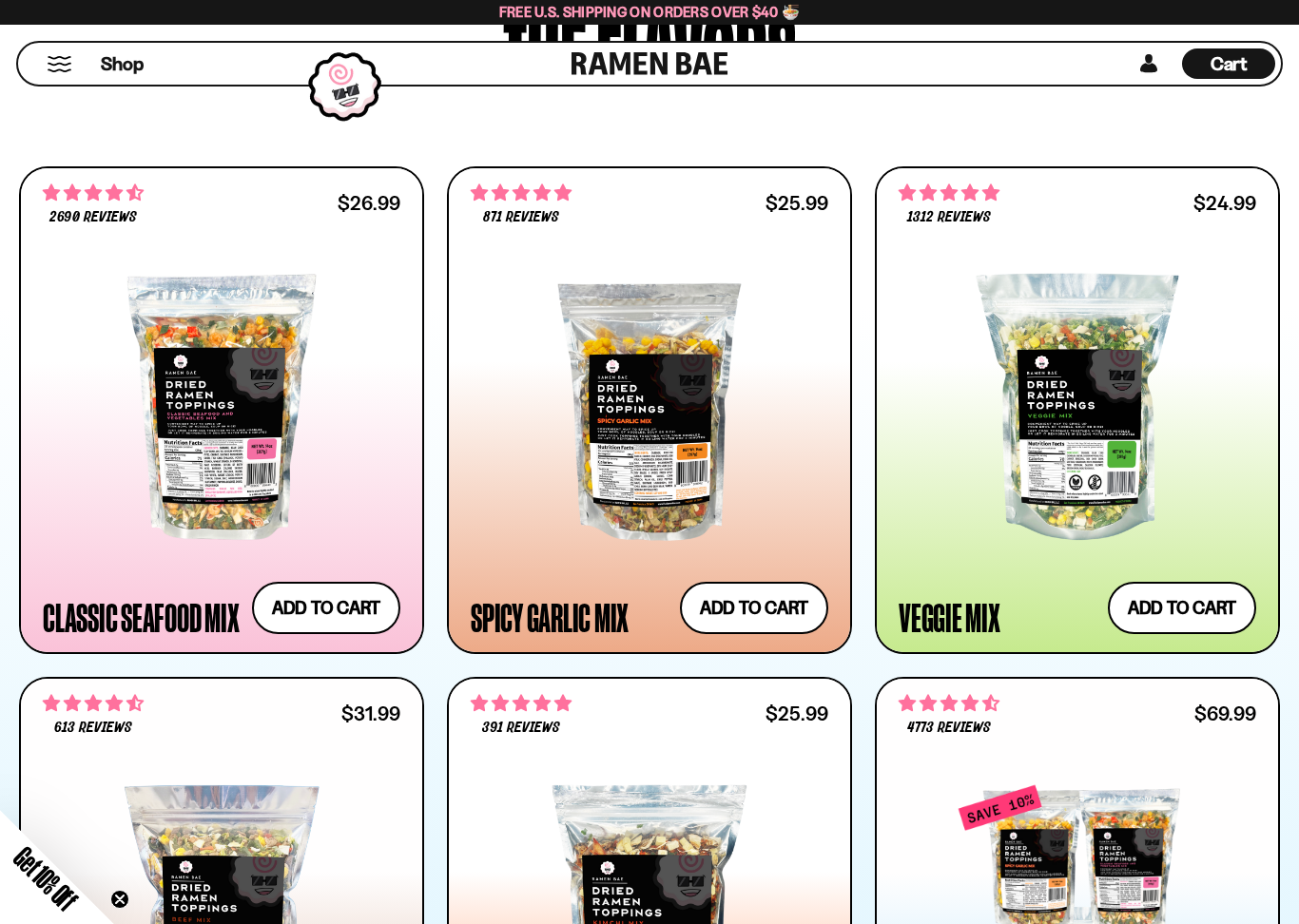 click at bounding box center (650, 407) 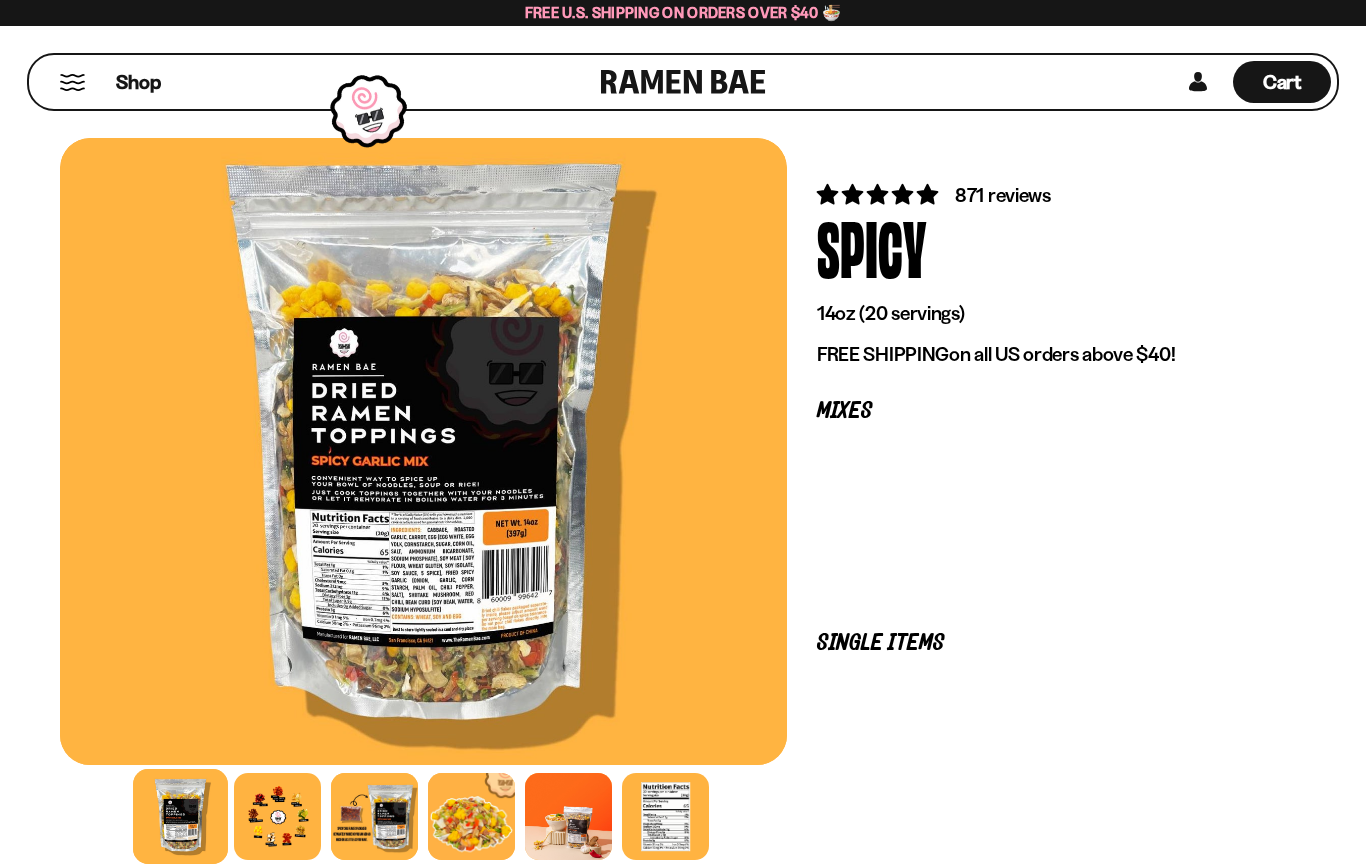 scroll, scrollTop: 0, scrollLeft: 0, axis: both 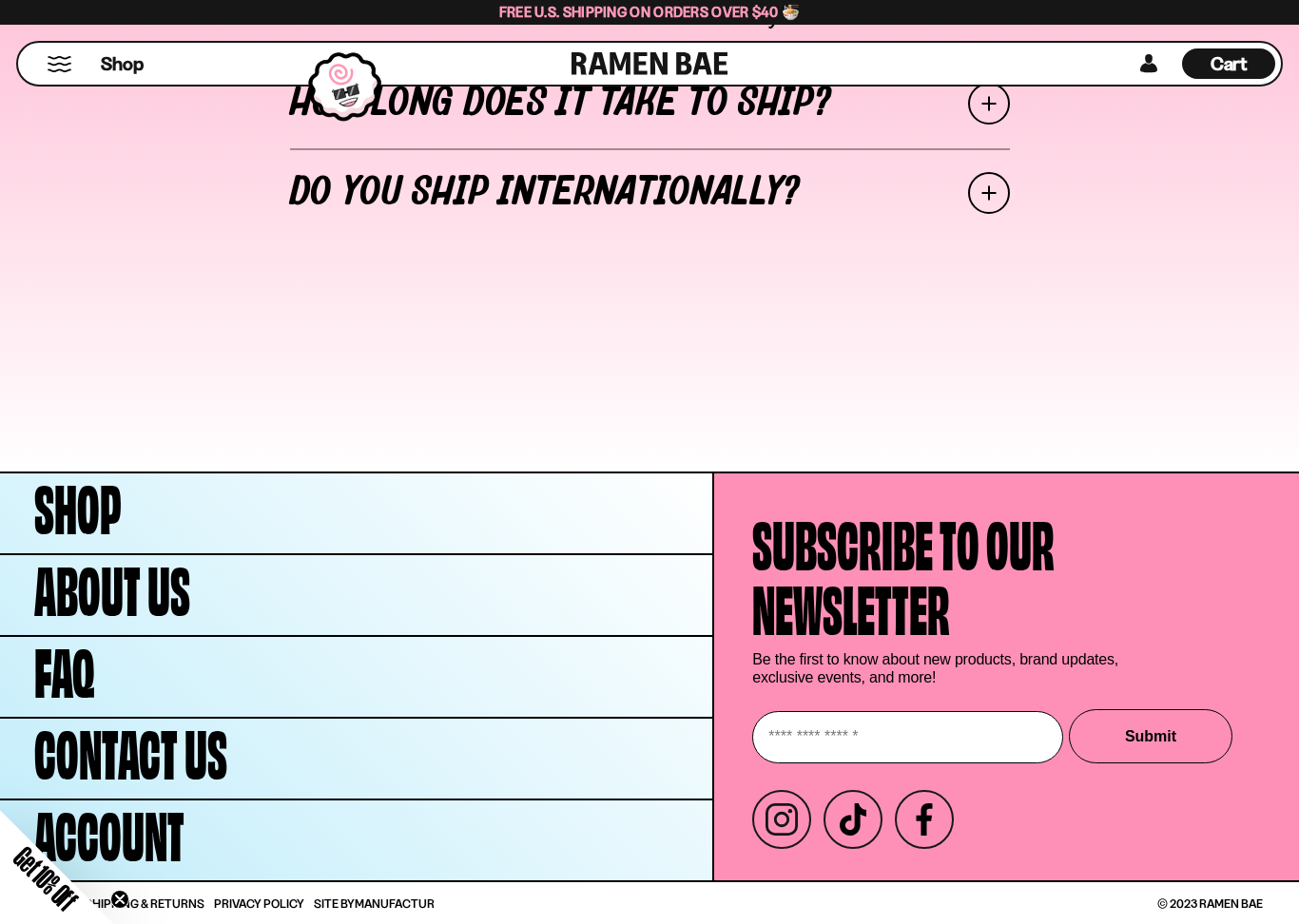 click on "Shop" at bounding box center (78, 504) 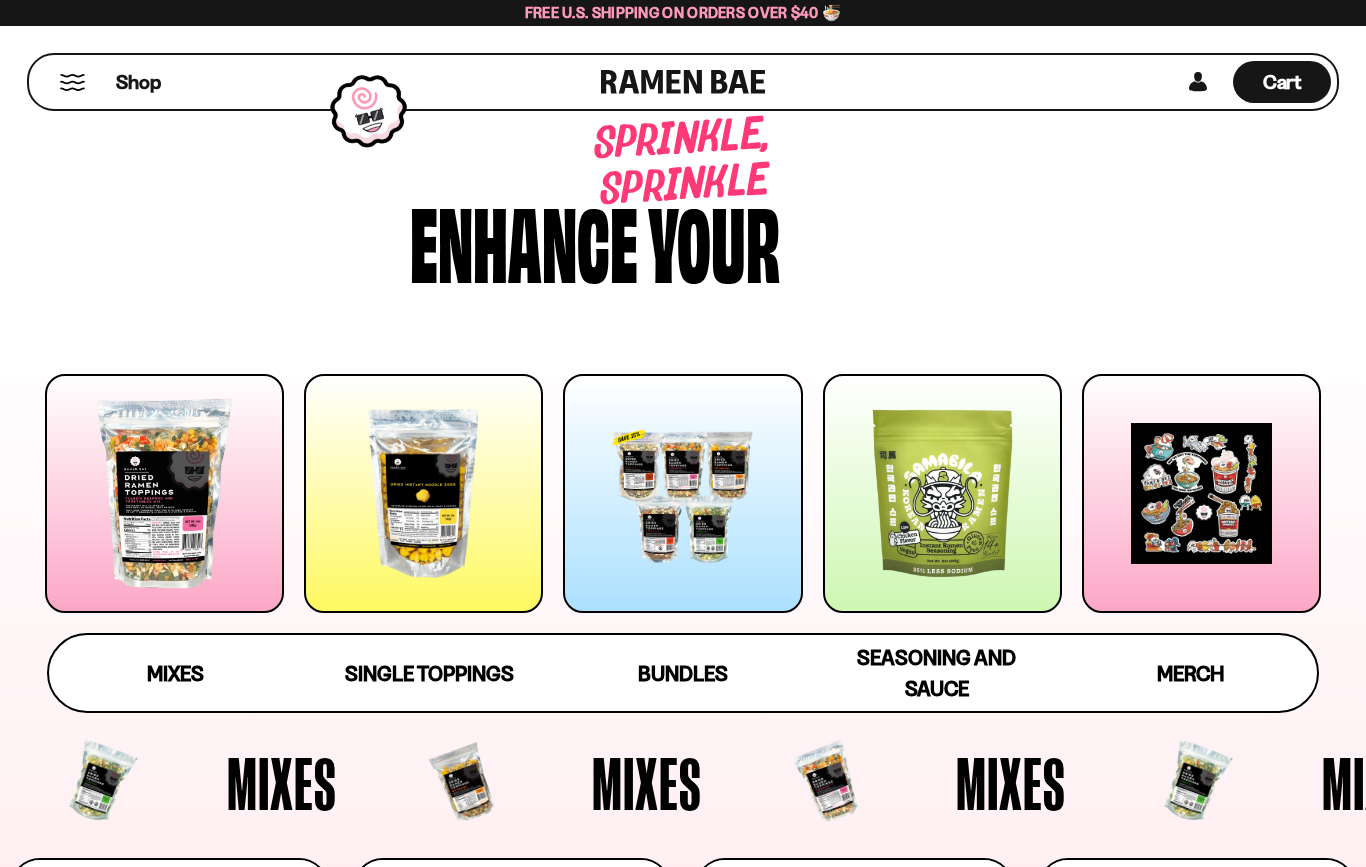 scroll, scrollTop: 0, scrollLeft: 0, axis: both 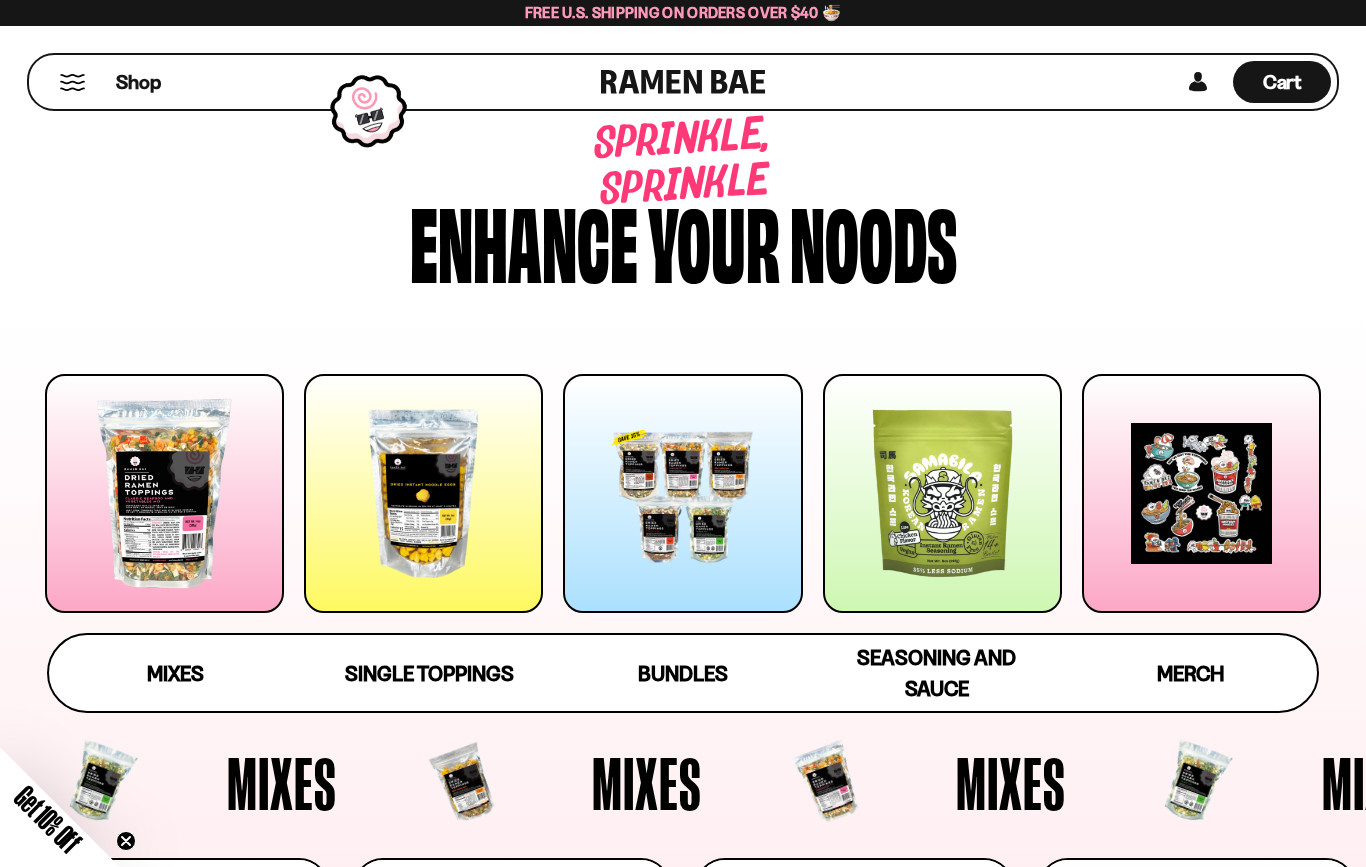 click at bounding box center (942, 493) 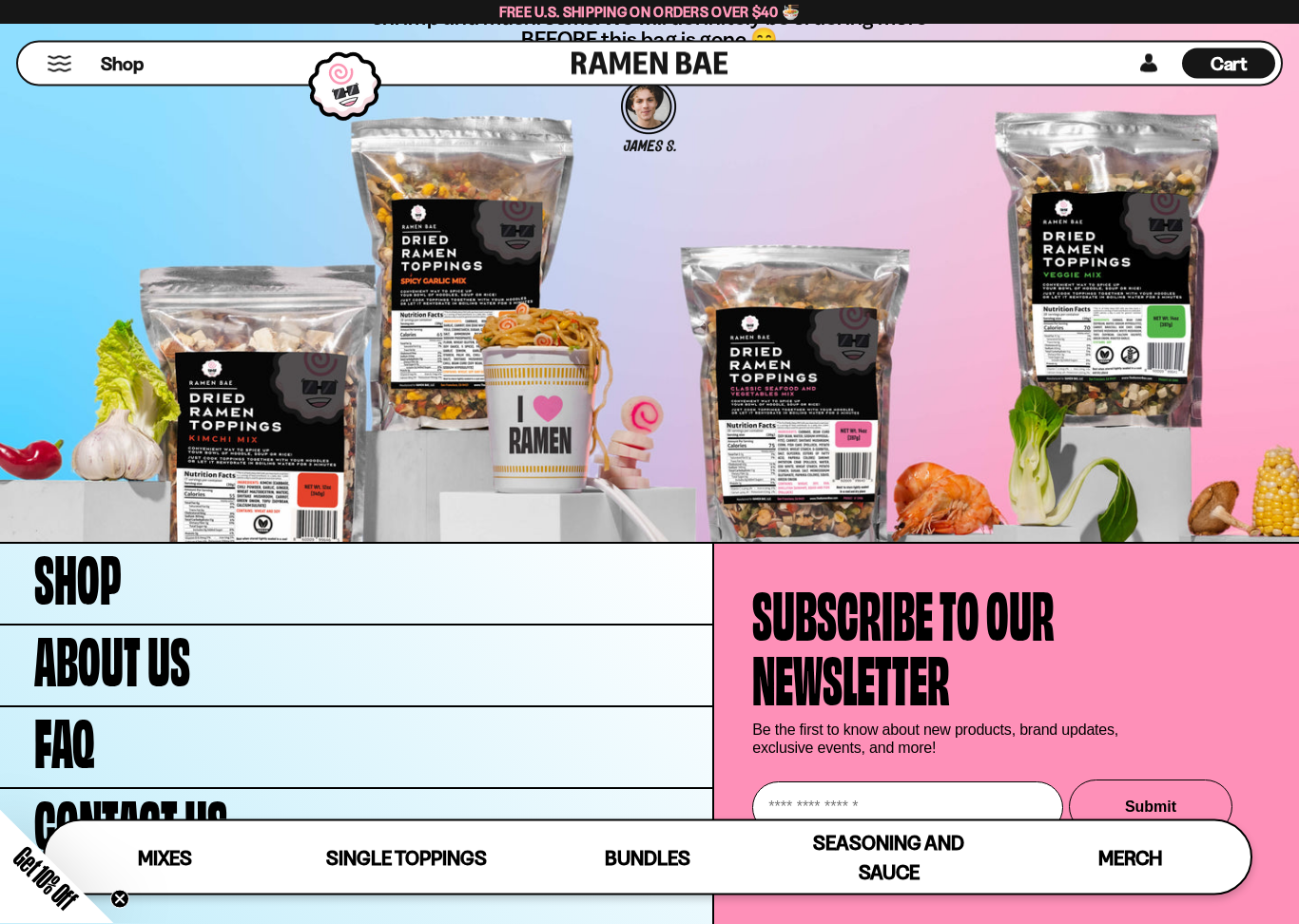 scroll, scrollTop: 5996, scrollLeft: 0, axis: vertical 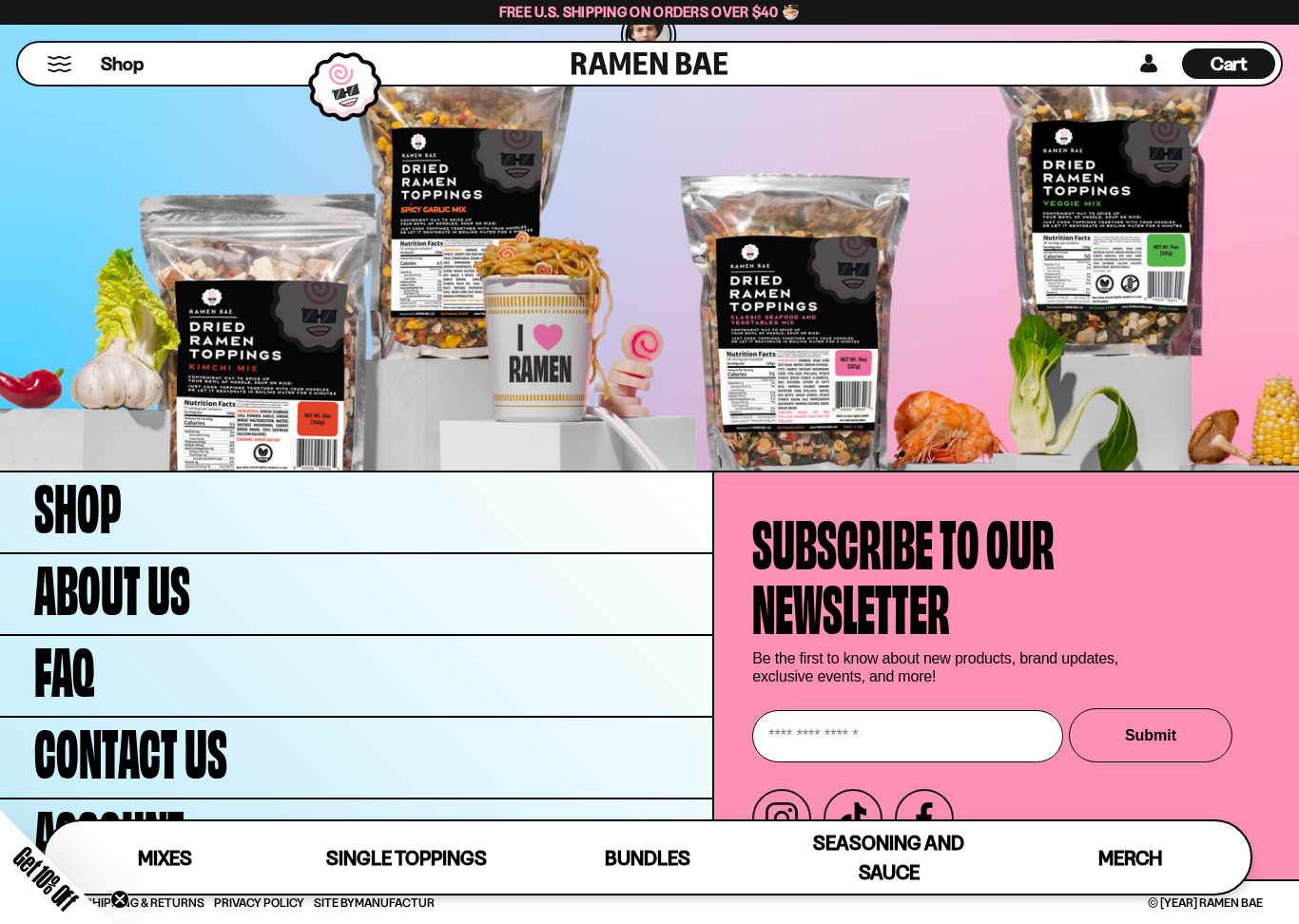 click on "Single Toppings" at bounding box center (406, 857) 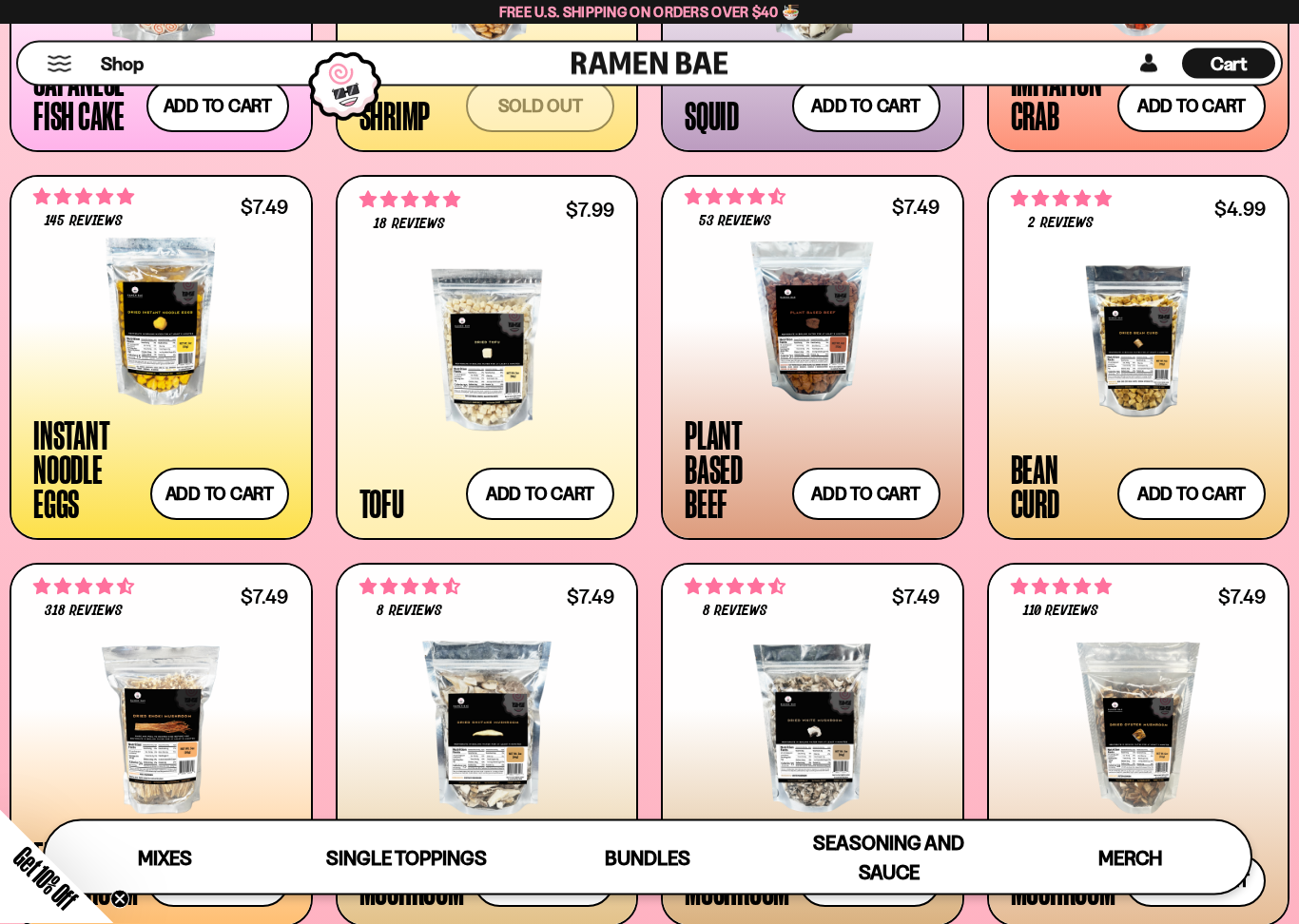 scroll, scrollTop: 1913, scrollLeft: 0, axis: vertical 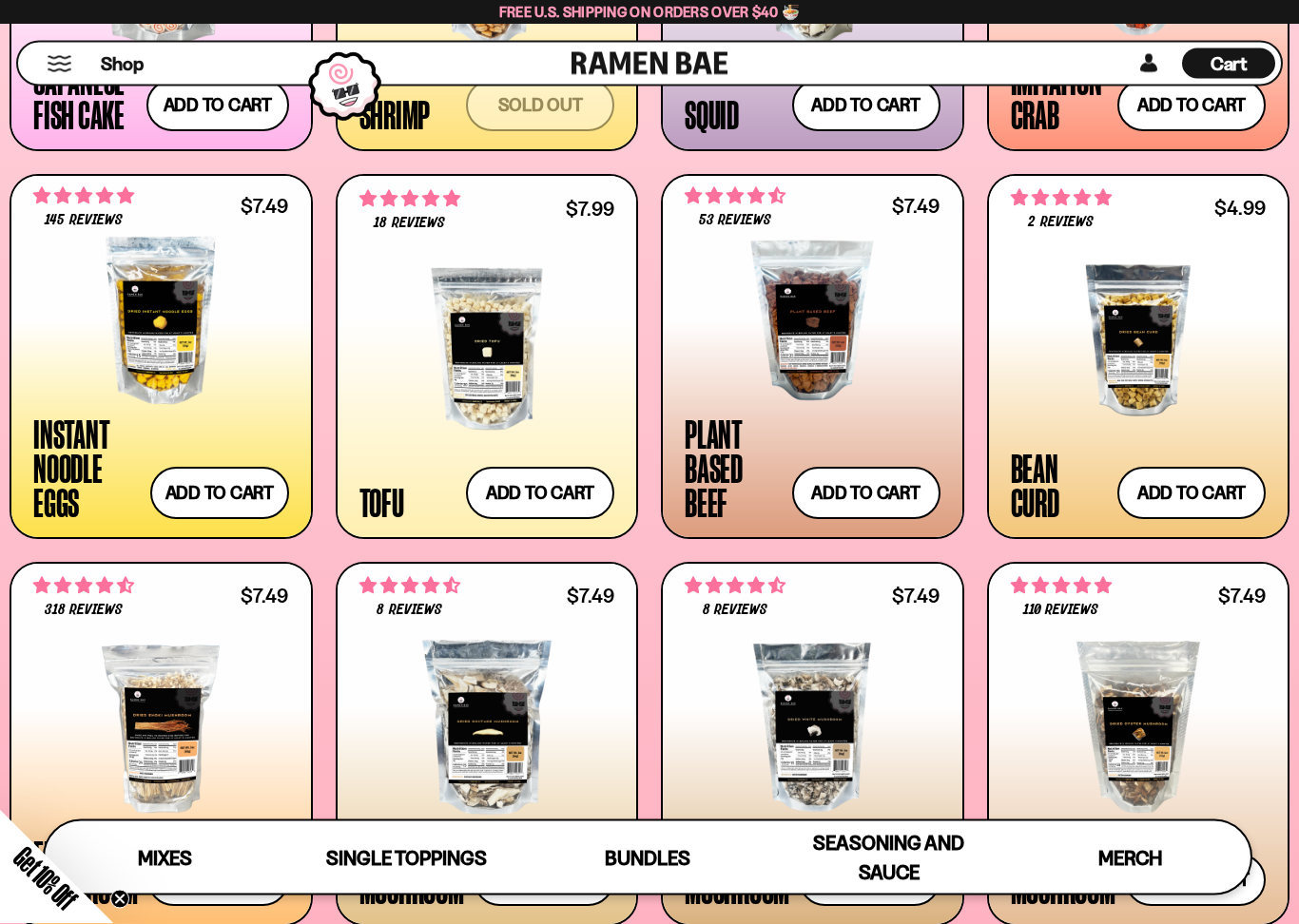 click at bounding box center [161, 321] 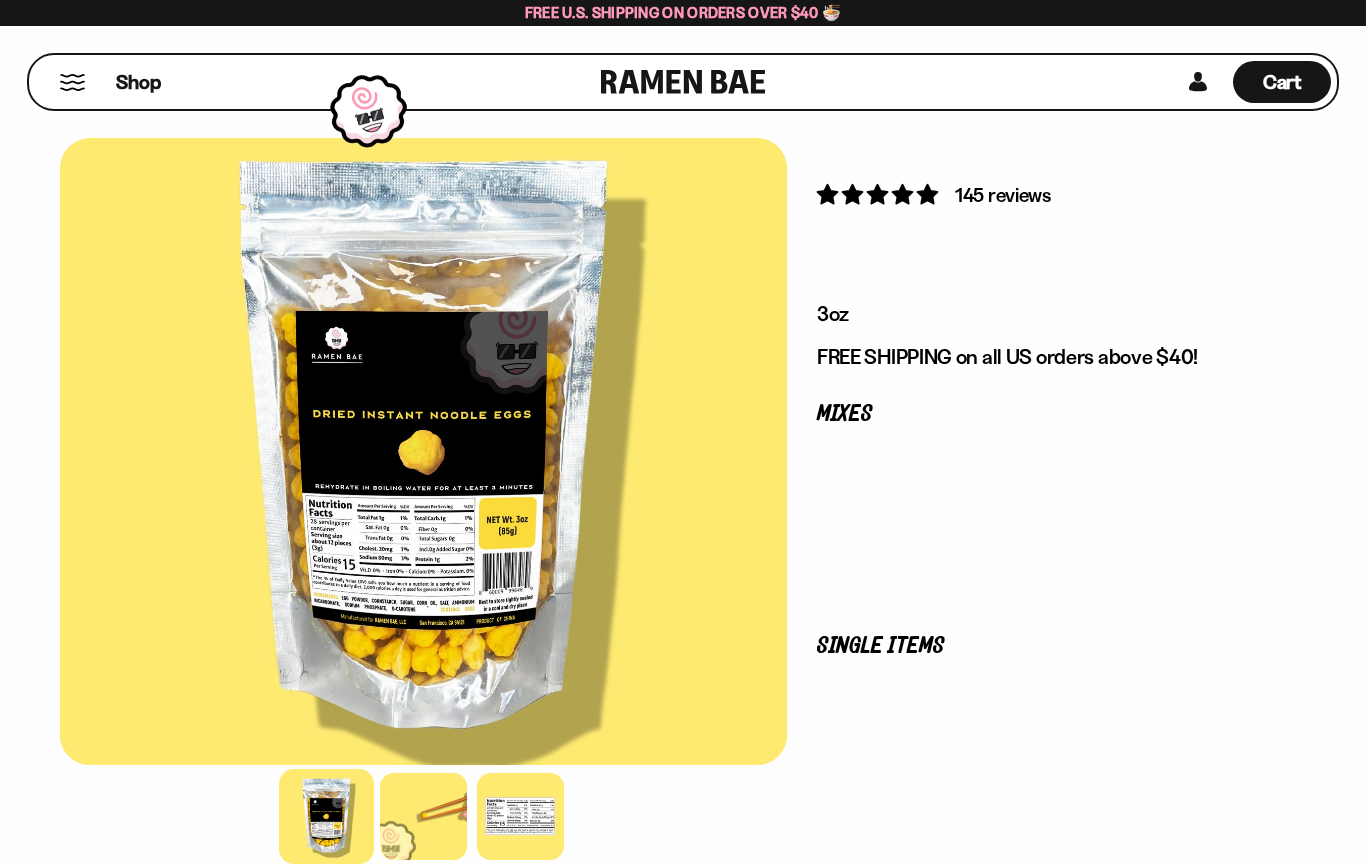 scroll, scrollTop: 0, scrollLeft: 0, axis: both 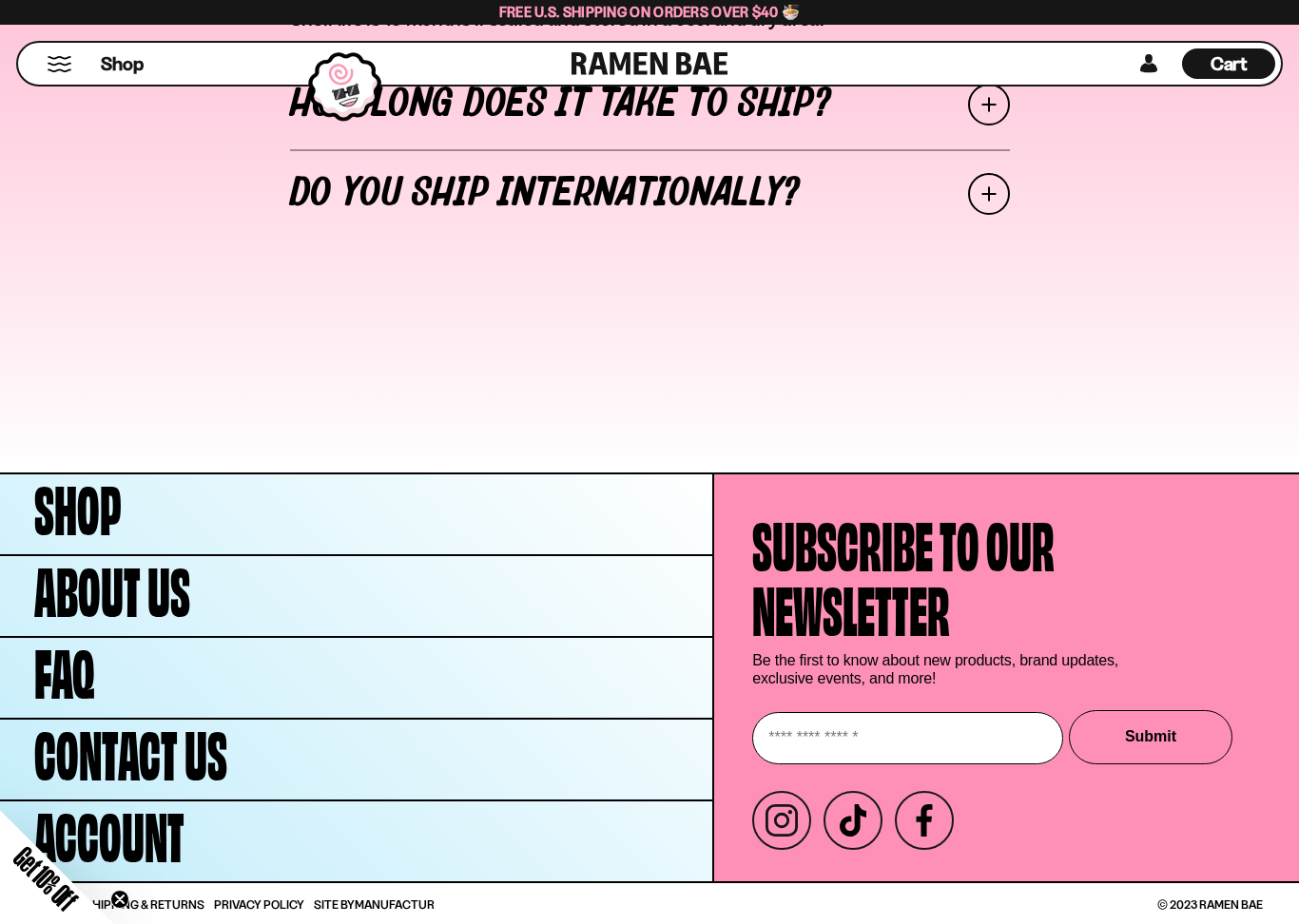 click on "Shop" at bounding box center (78, 505) 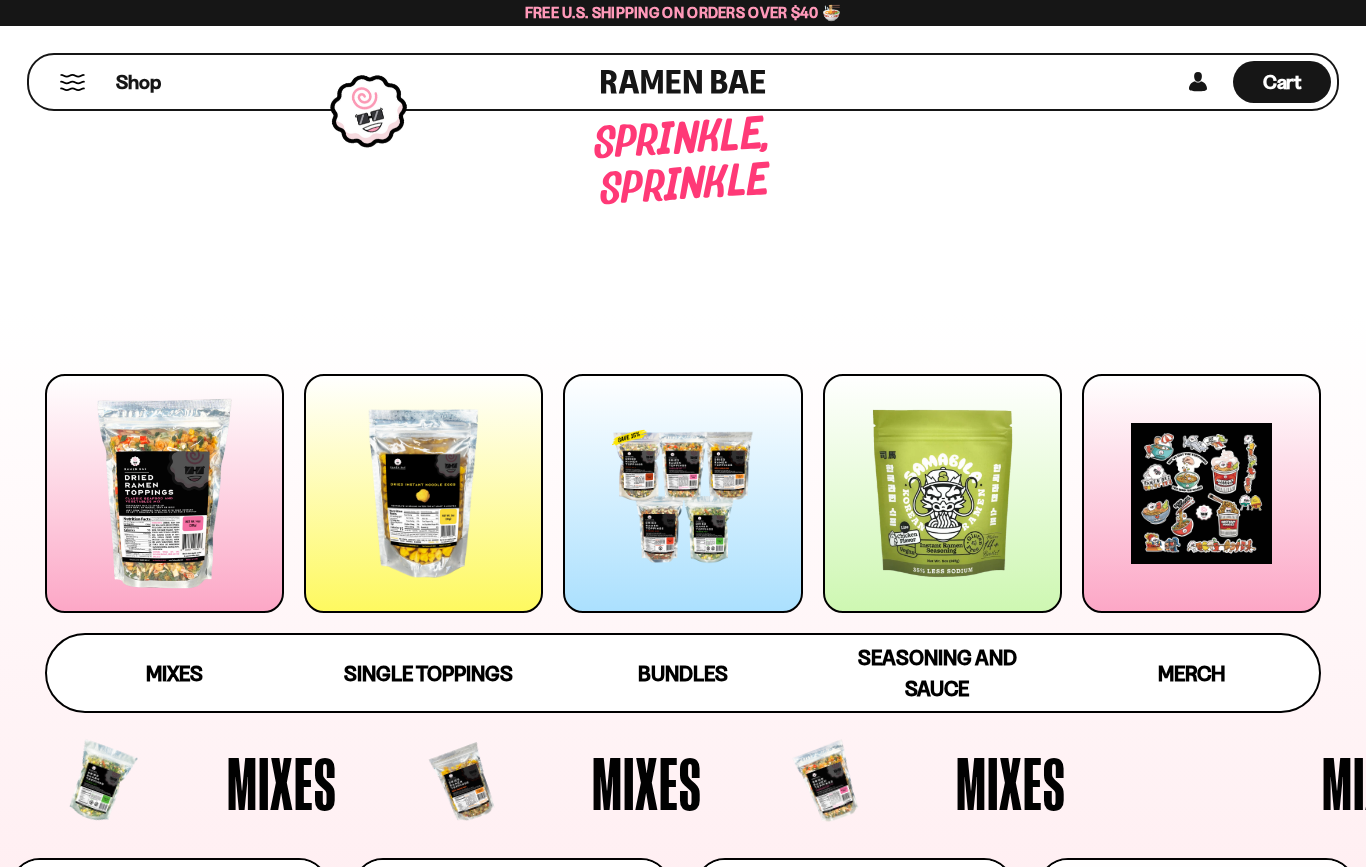 scroll, scrollTop: 0, scrollLeft: 0, axis: both 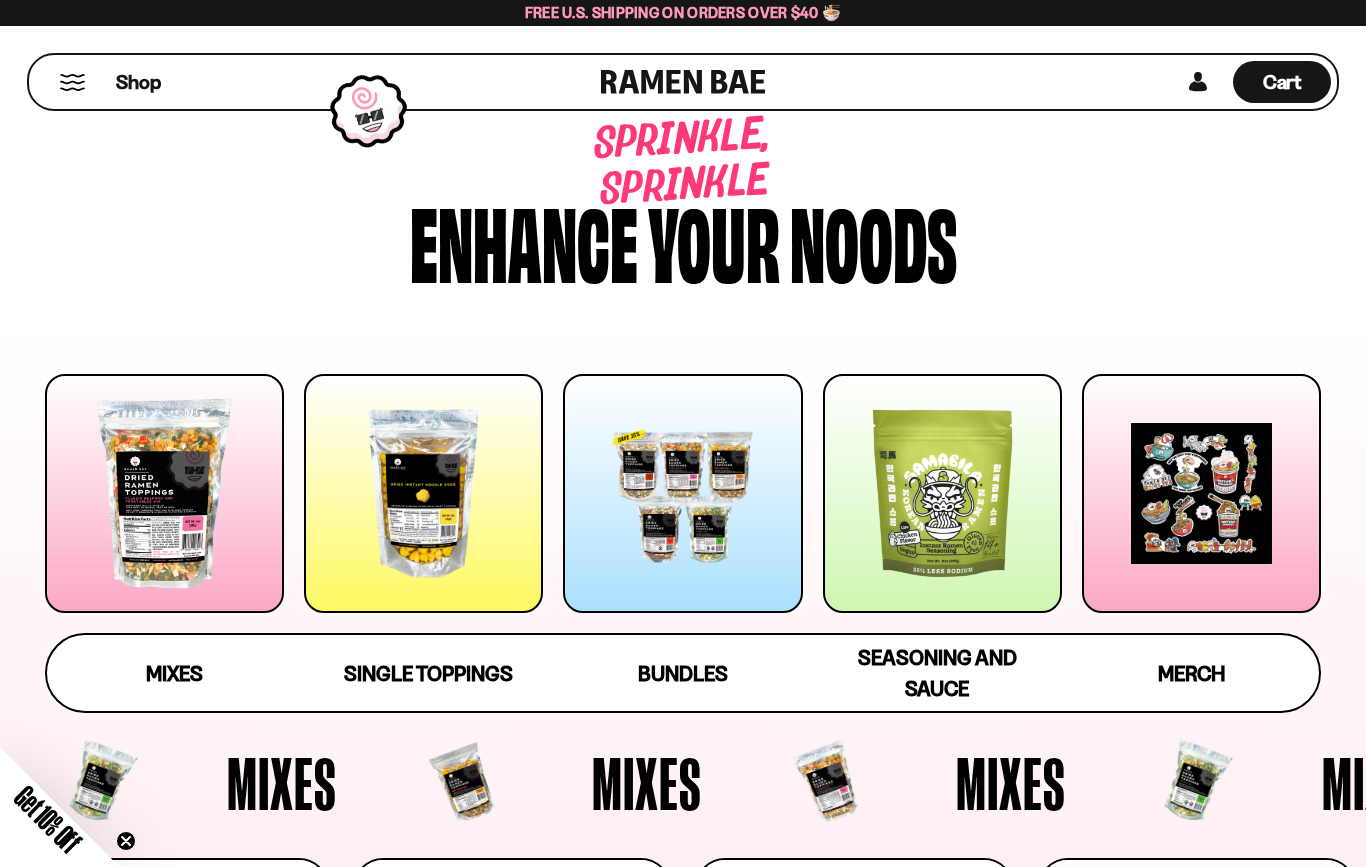 click at bounding box center [423, 493] 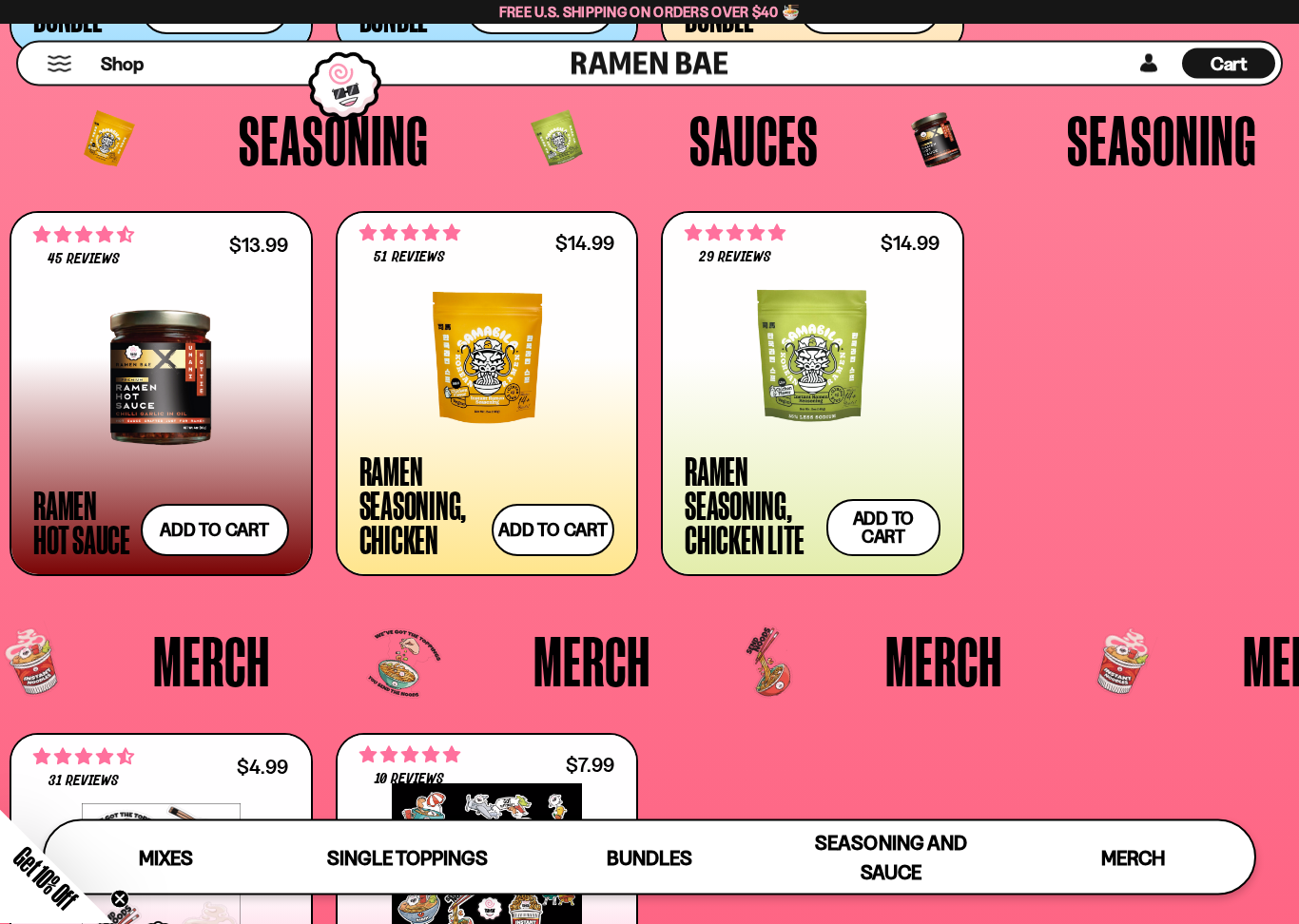 scroll, scrollTop: 4468, scrollLeft: 0, axis: vertical 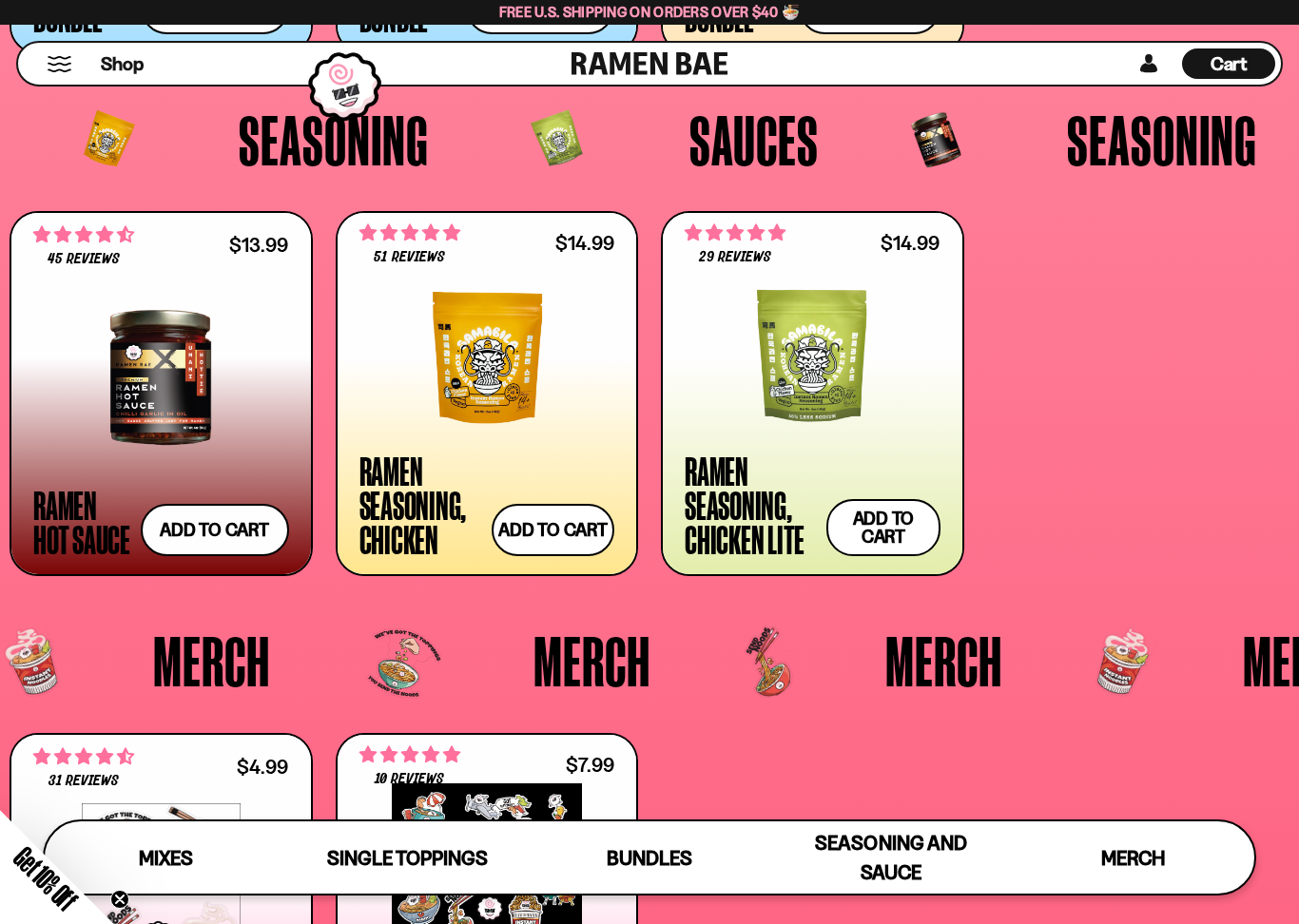 click on "Add to cart
Add
—
Regular price
$14.99
Regular price
Sale price
$14.99
Unit price
/
per" at bounding box center (553, 529) 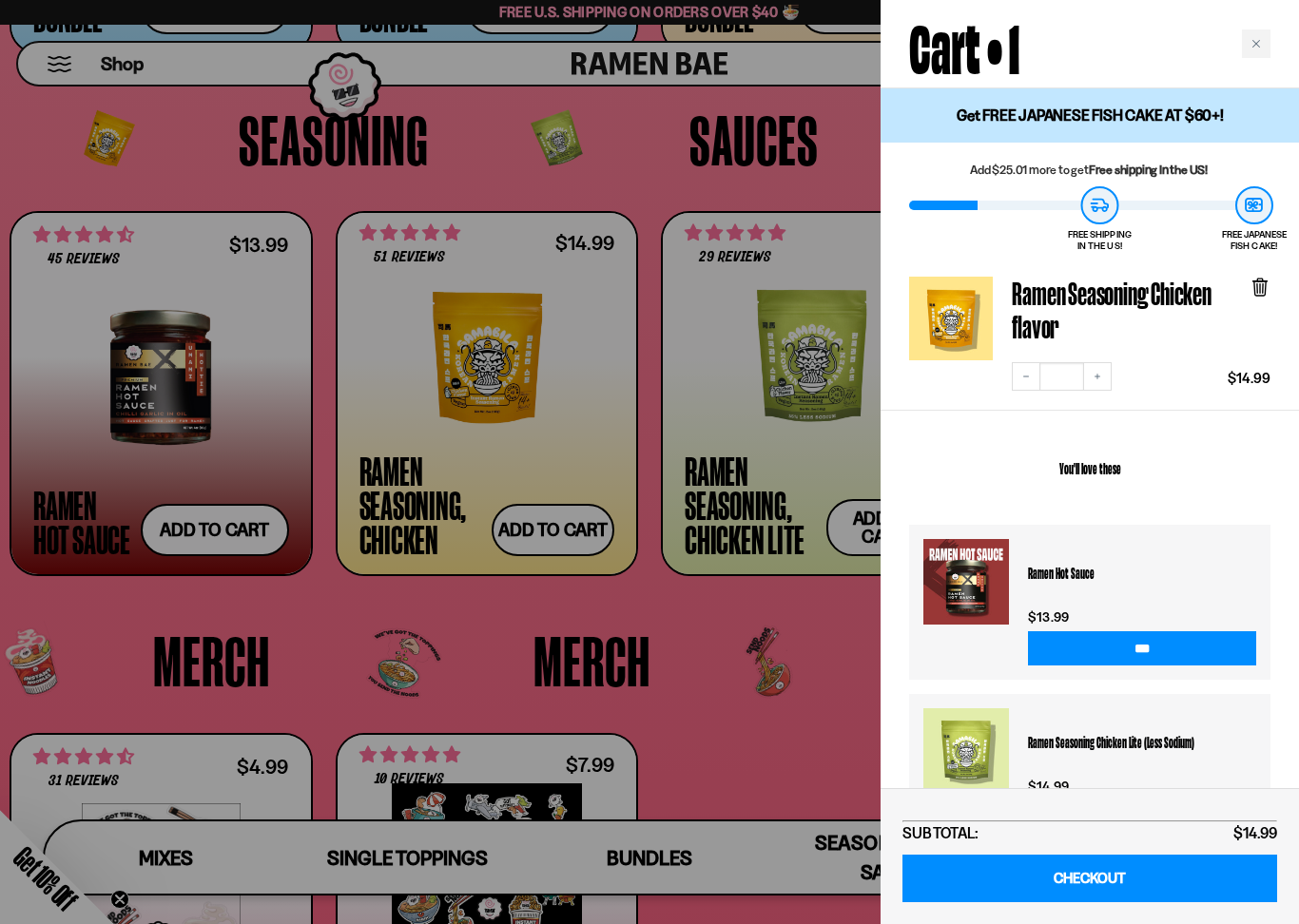 click at bounding box center [650, 462] 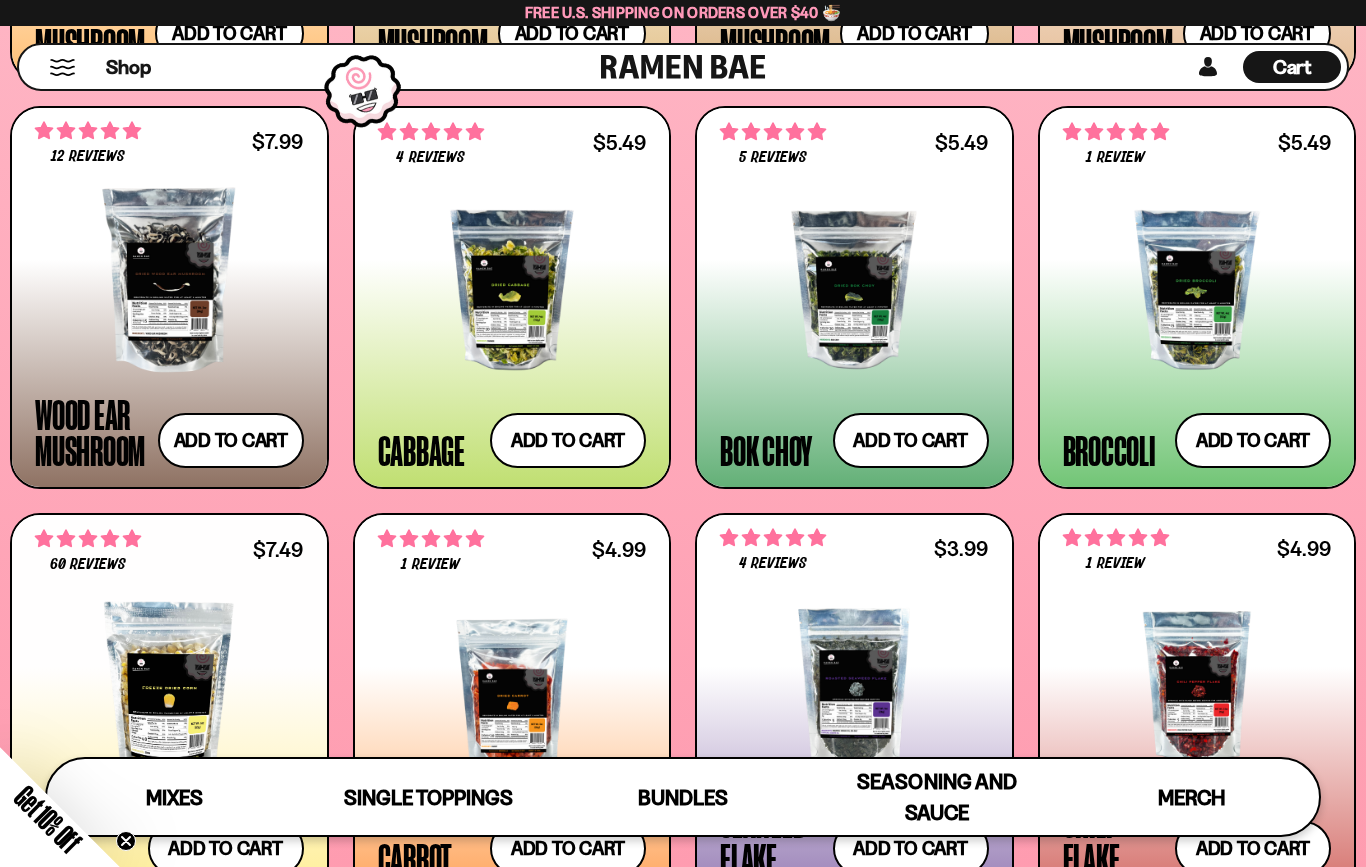 scroll, scrollTop: 2902, scrollLeft: 0, axis: vertical 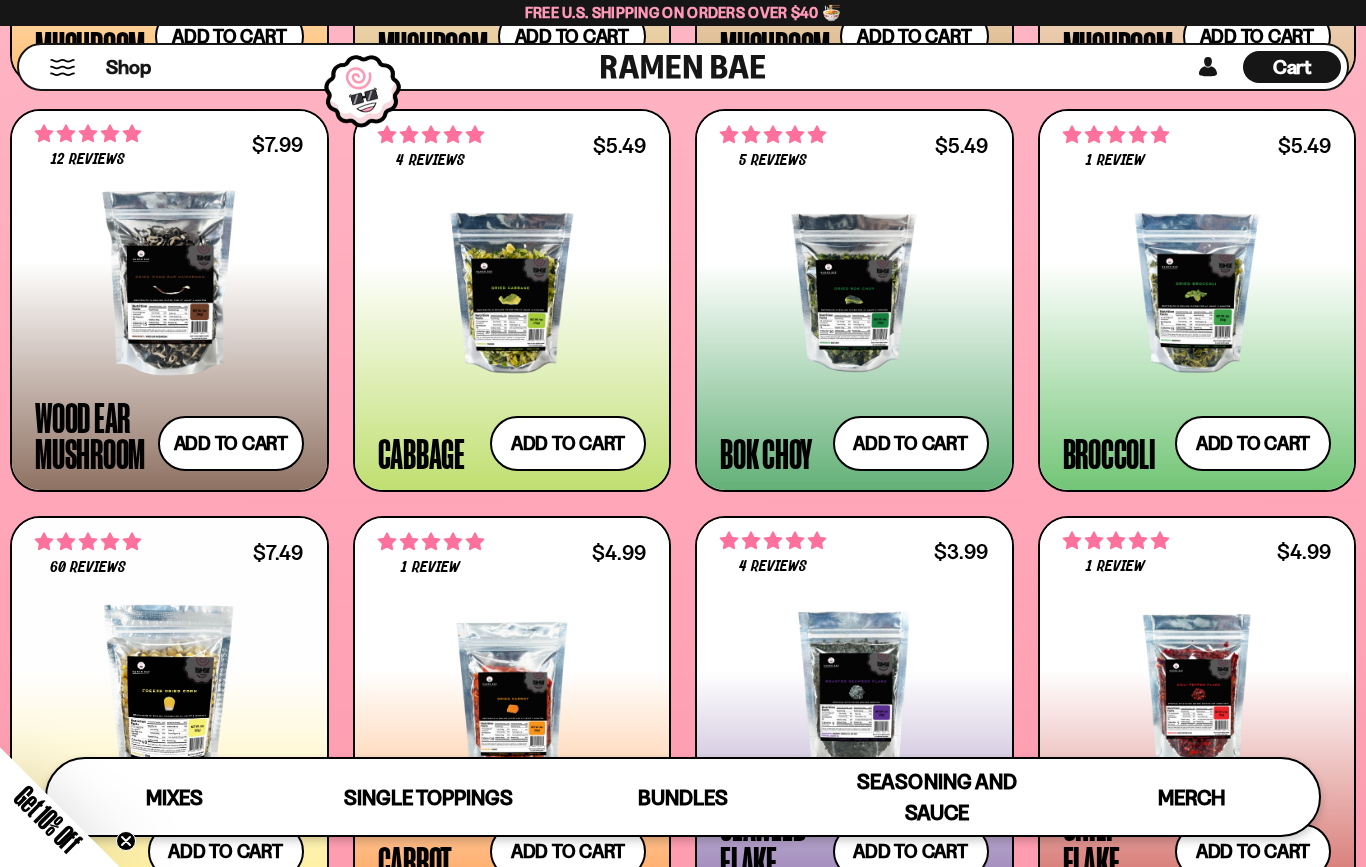 click on "Cabbage" at bounding box center (421, 453) 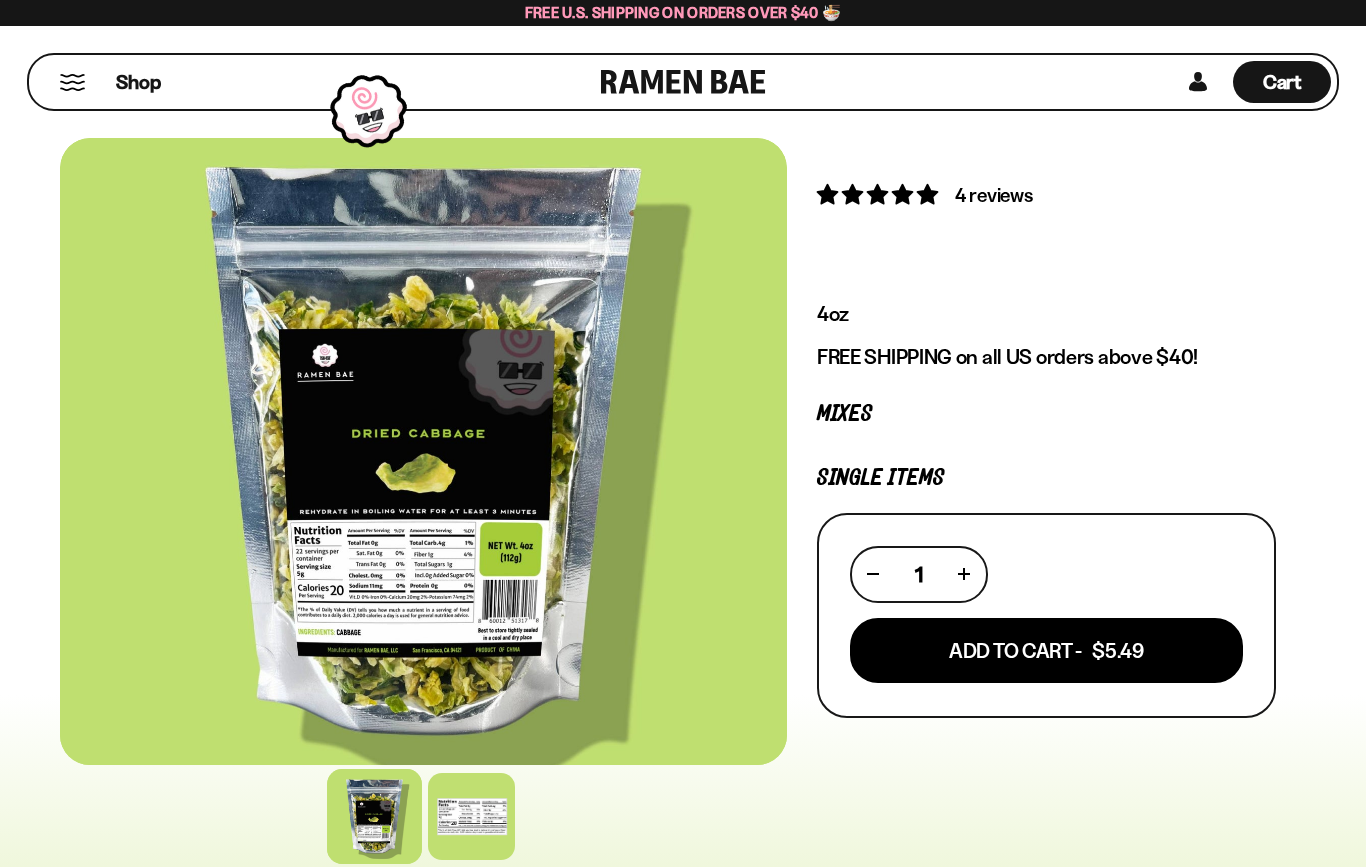 scroll, scrollTop: 0, scrollLeft: 0, axis: both 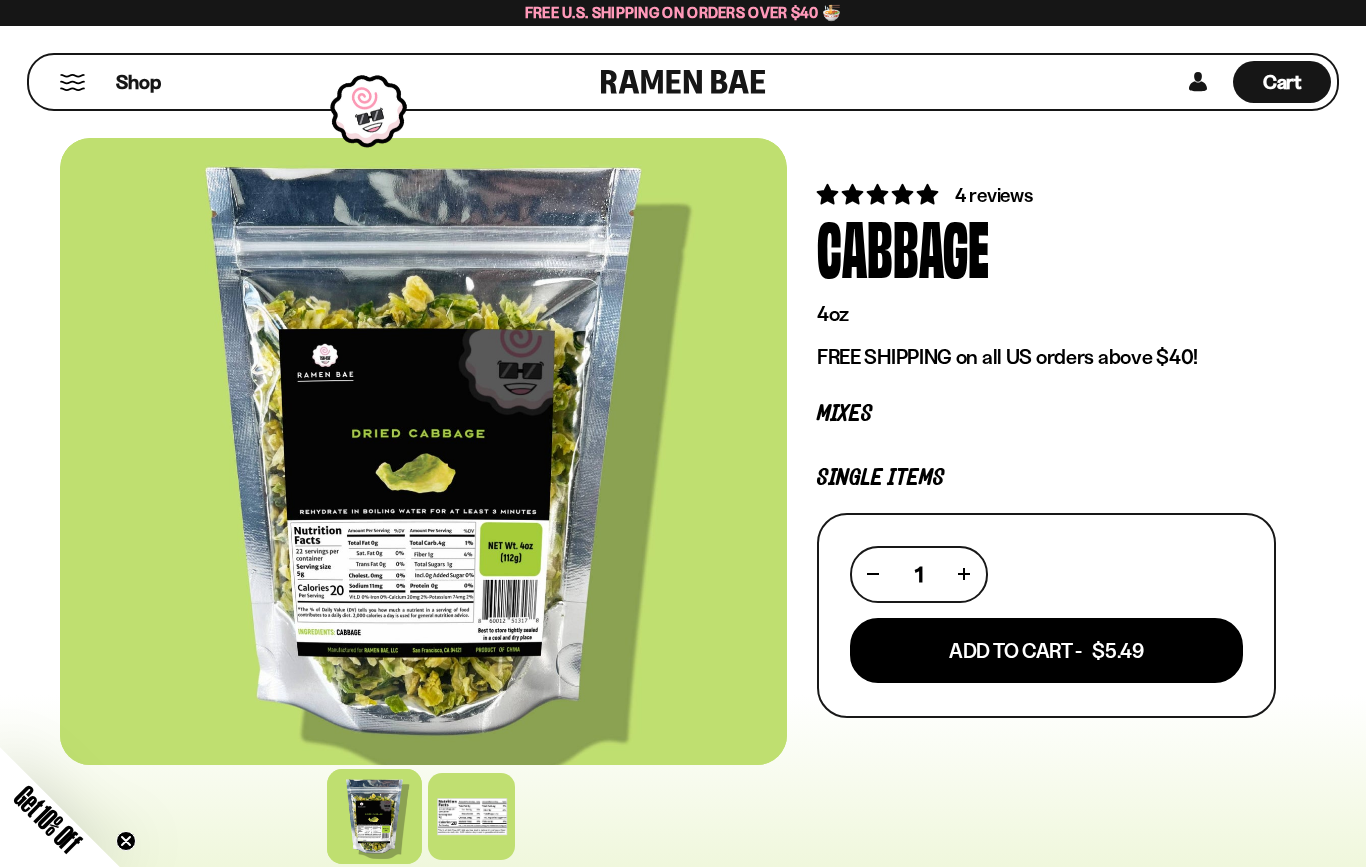 click on "Add To Cart -
$5.49" at bounding box center (1046, 650) 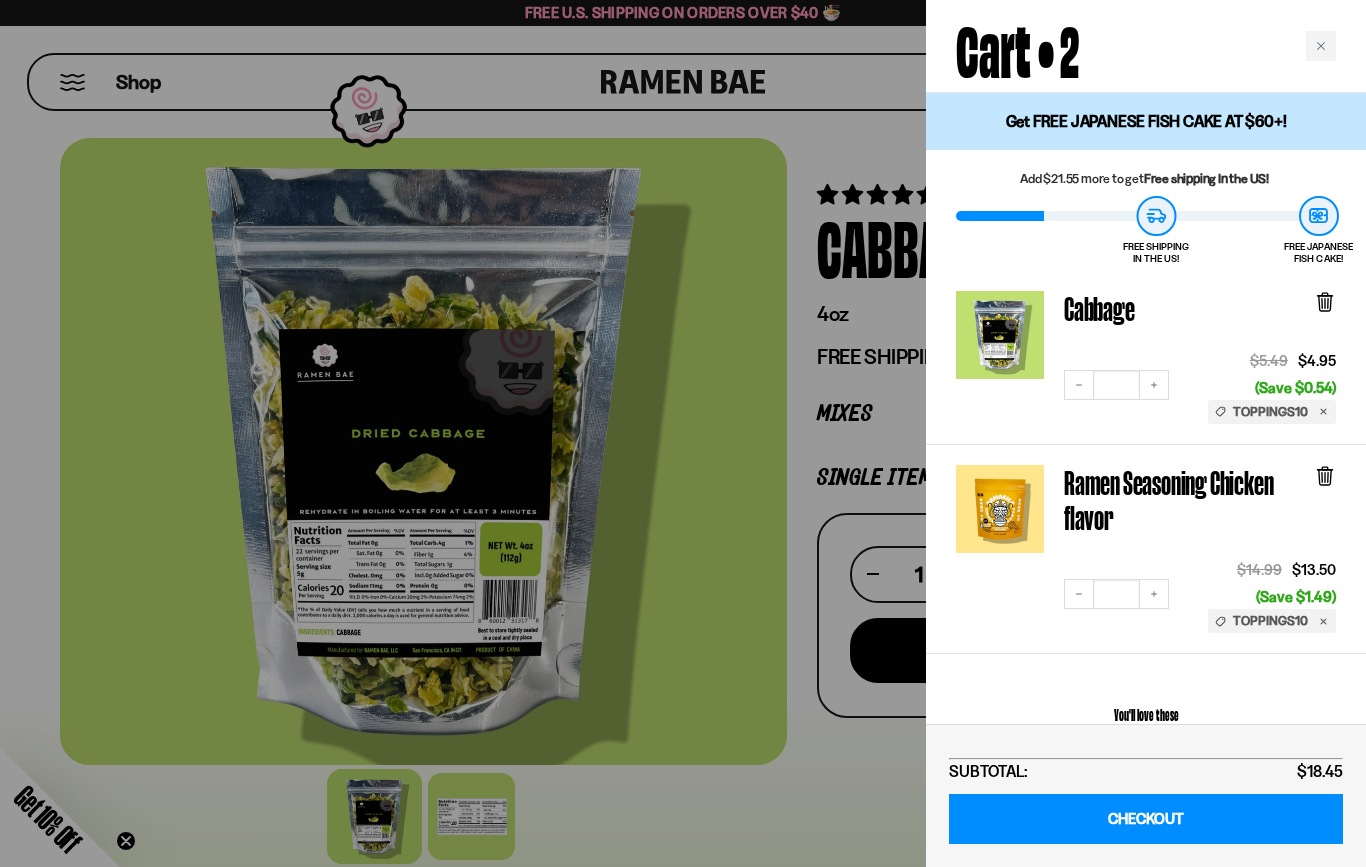 click at bounding box center [683, 433] 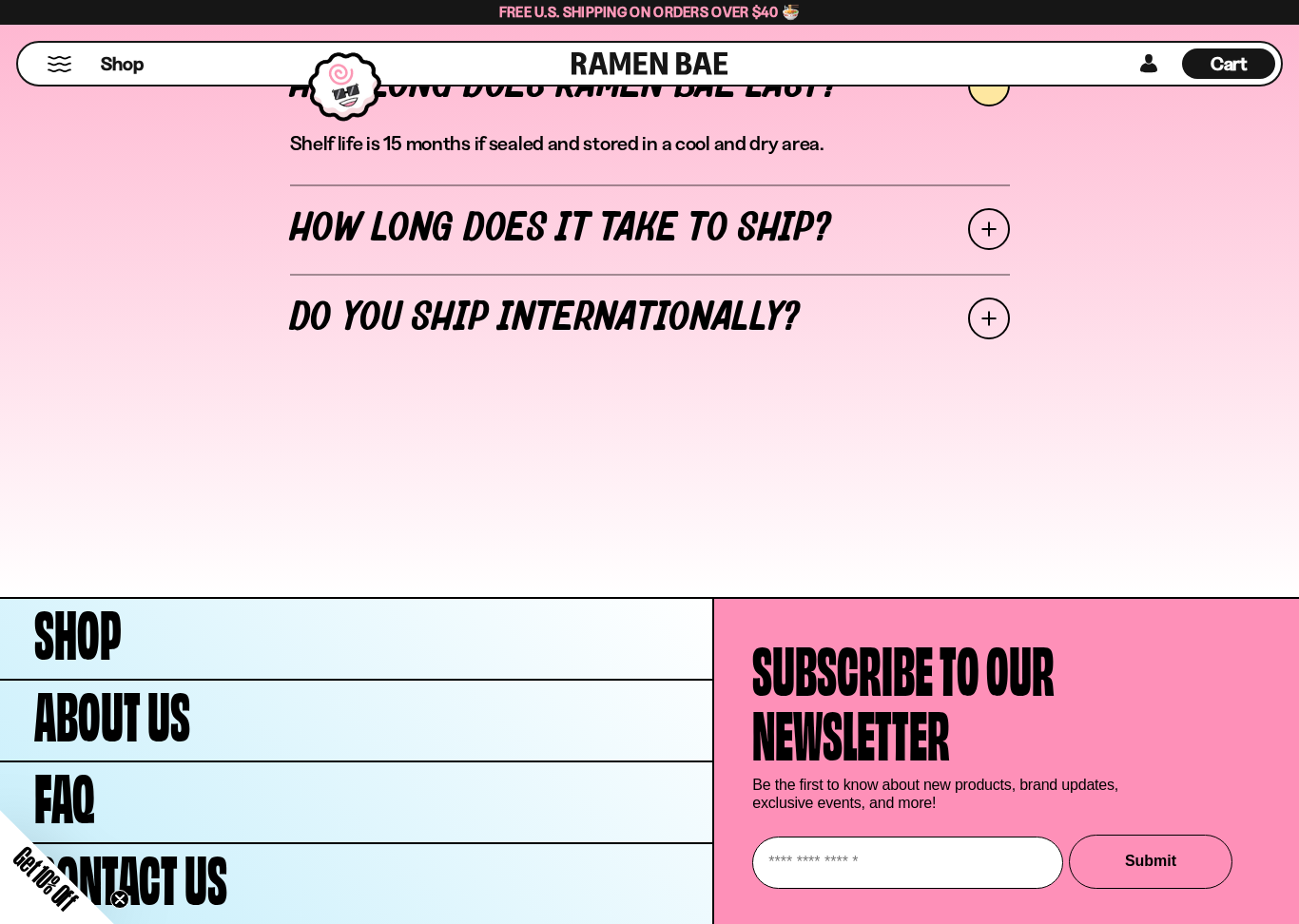scroll, scrollTop: 7069, scrollLeft: 0, axis: vertical 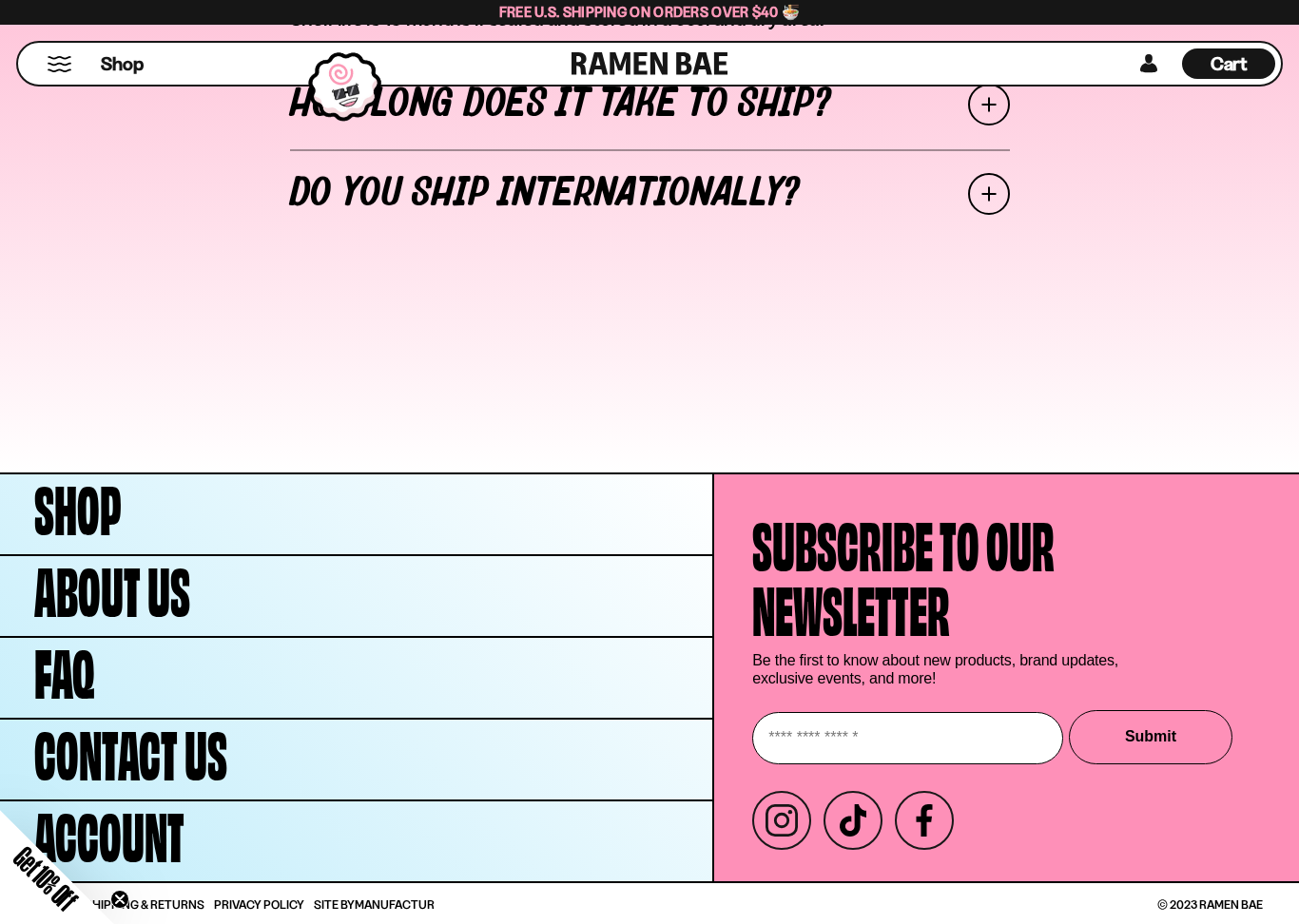 click on "Shop" at bounding box center (78, 505) 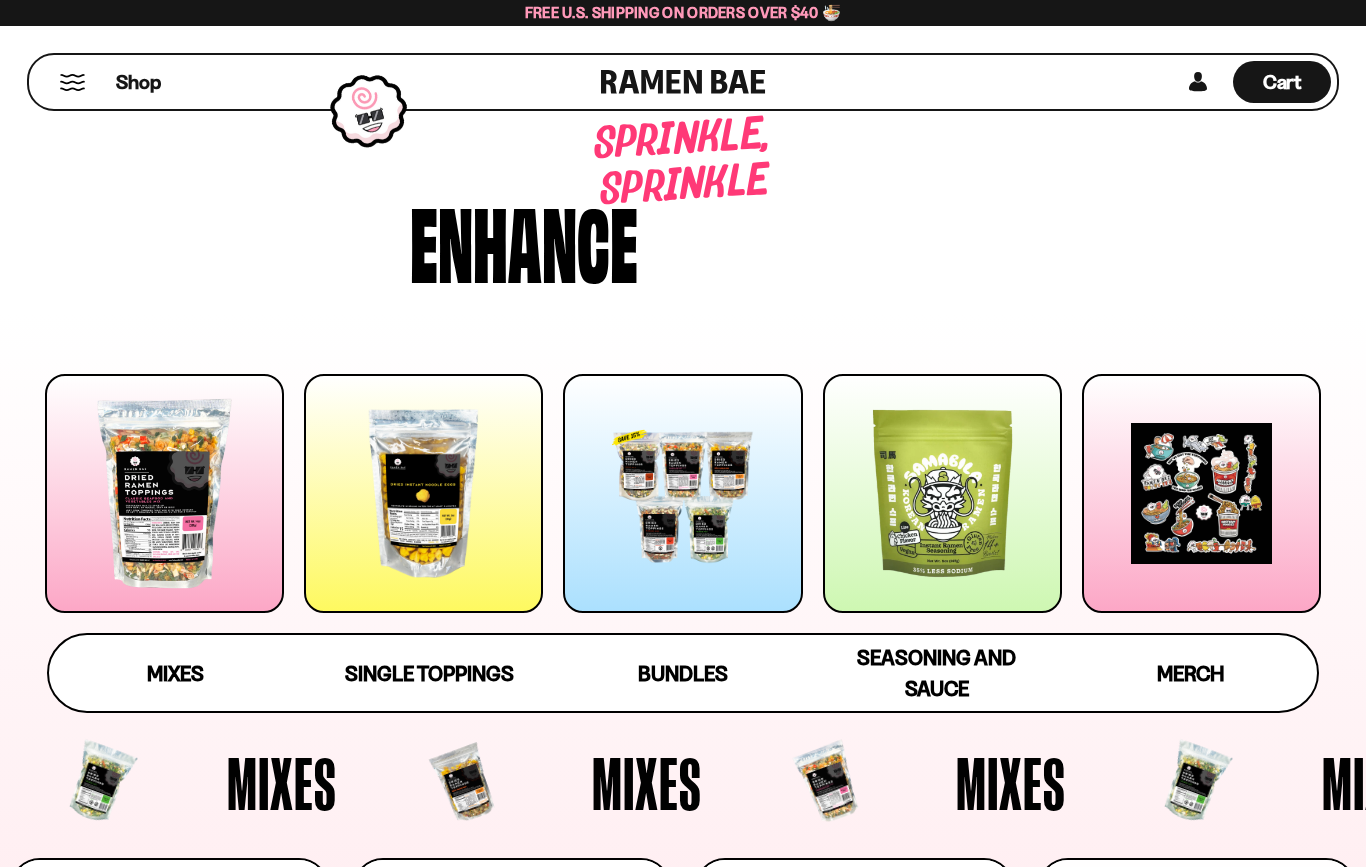 scroll, scrollTop: 0, scrollLeft: 0, axis: both 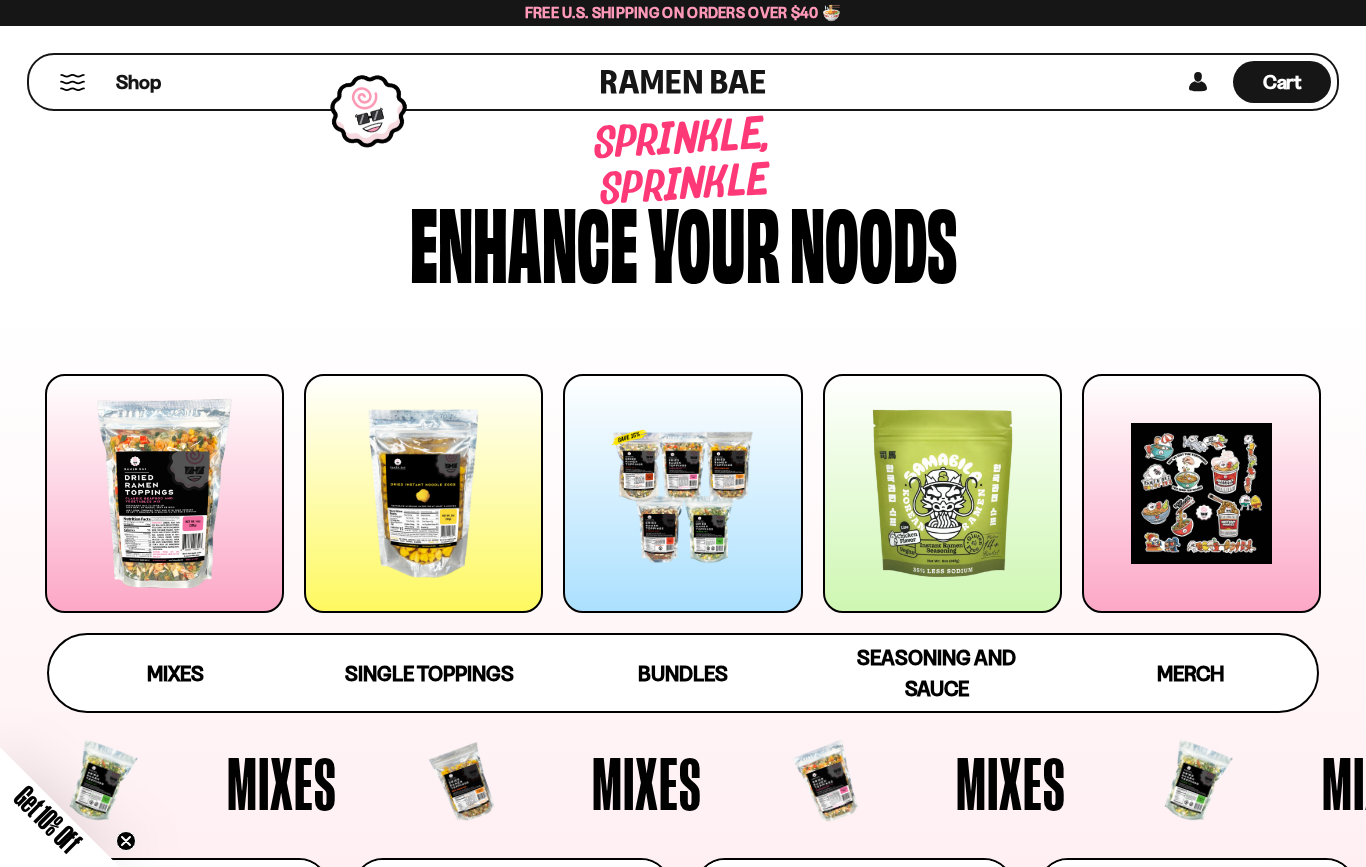 click at bounding box center [423, 493] 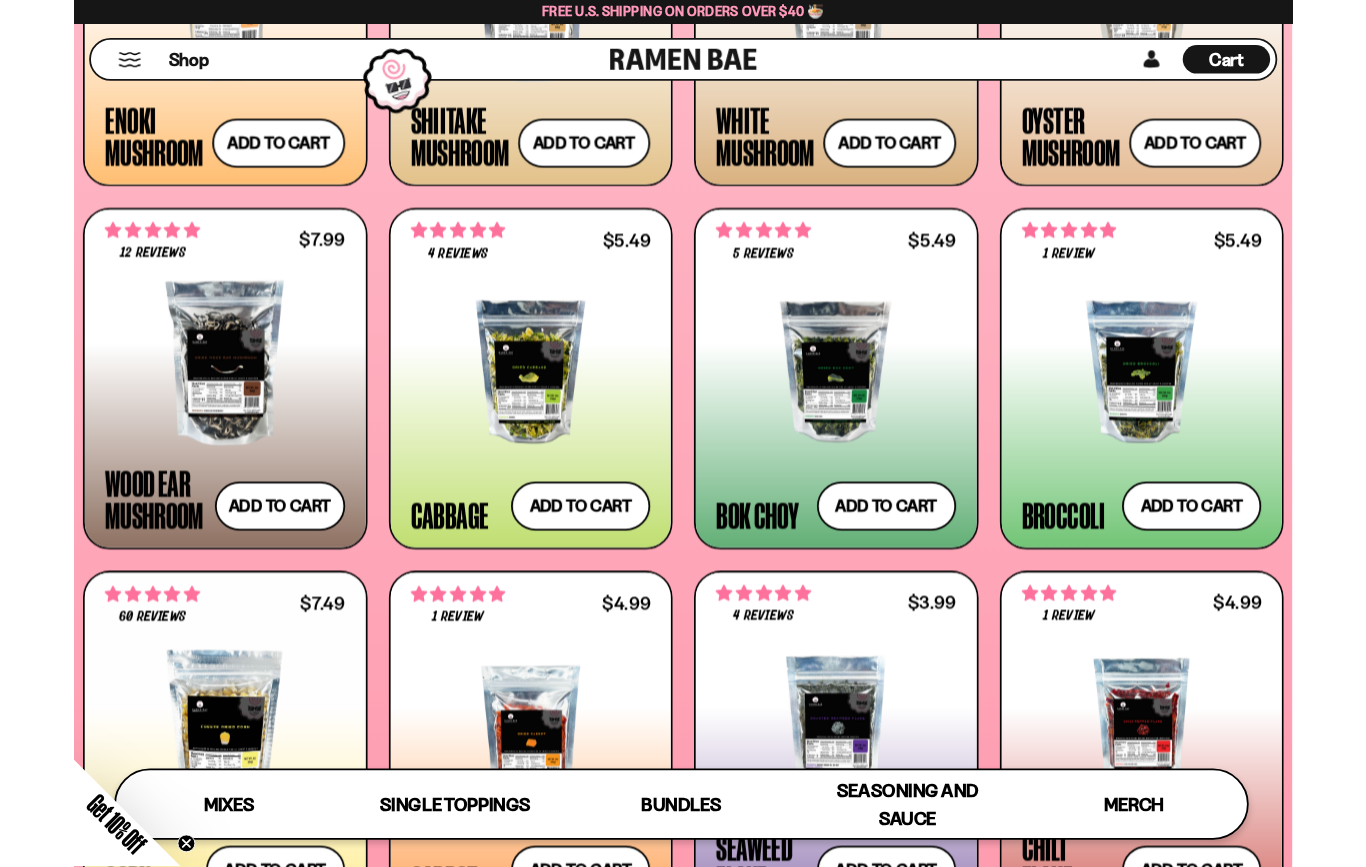 scroll, scrollTop: 2779, scrollLeft: 0, axis: vertical 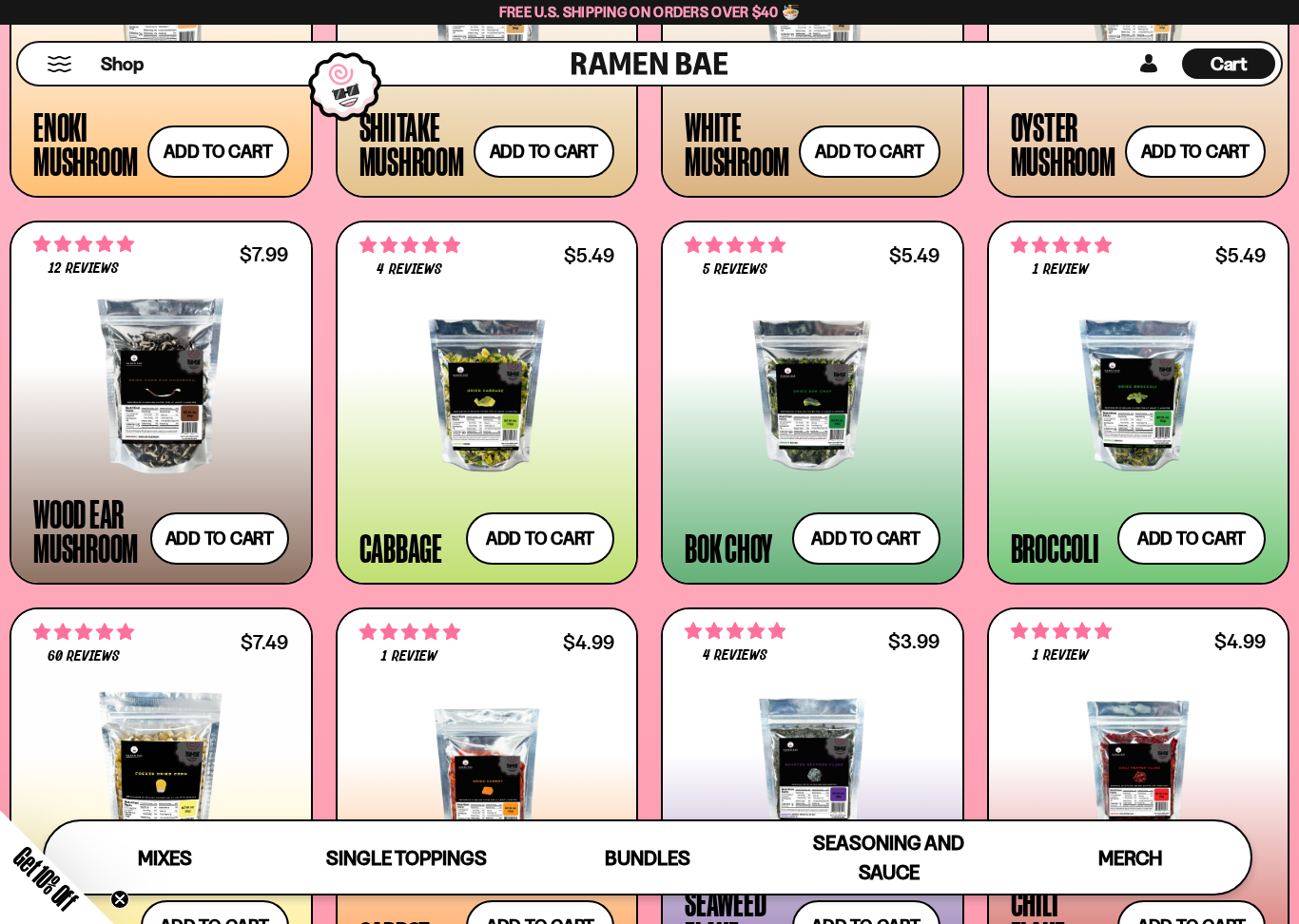 click on "Add to cart
Add
—
Regular price
$5.49
Regular price
Sale price
$5.49
Unit price
/
per" at bounding box center [540, 538] 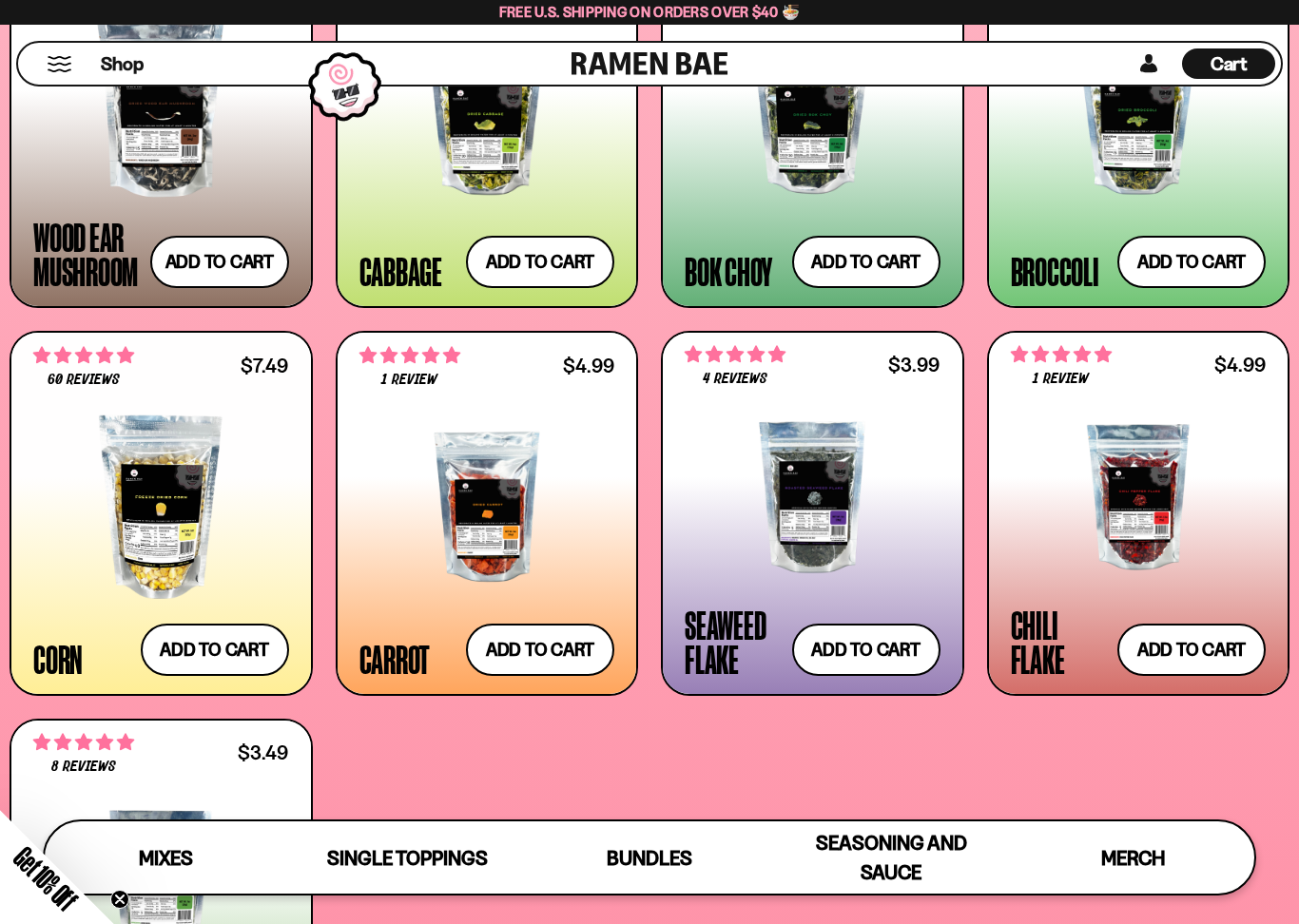 scroll, scrollTop: 2945, scrollLeft: 0, axis: vertical 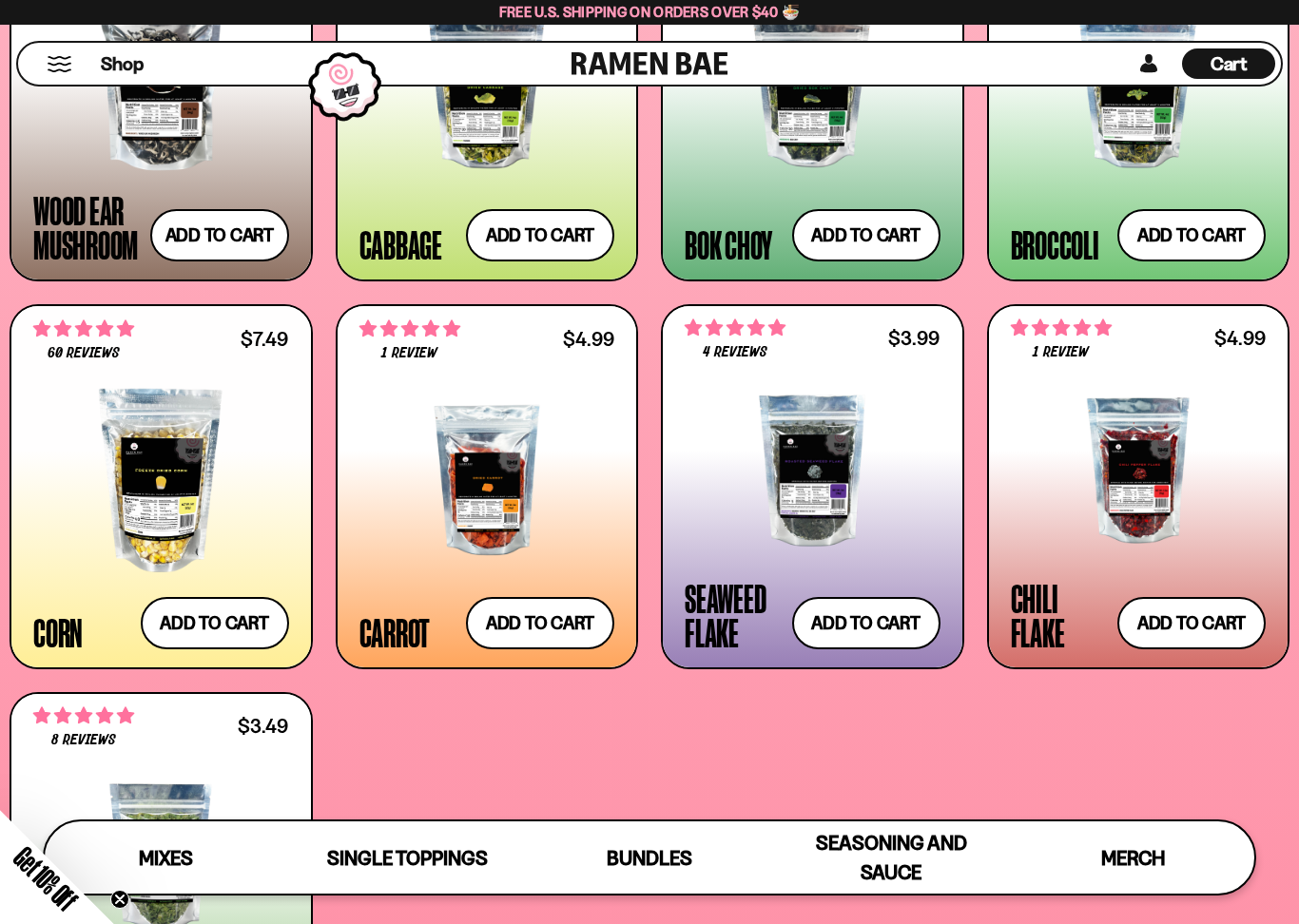 click on "Add to cart
Add
—
Regular price
$5.49
Regular price
Sale price
$5.49
Unit price
/
per" at bounding box center [1192, 235] 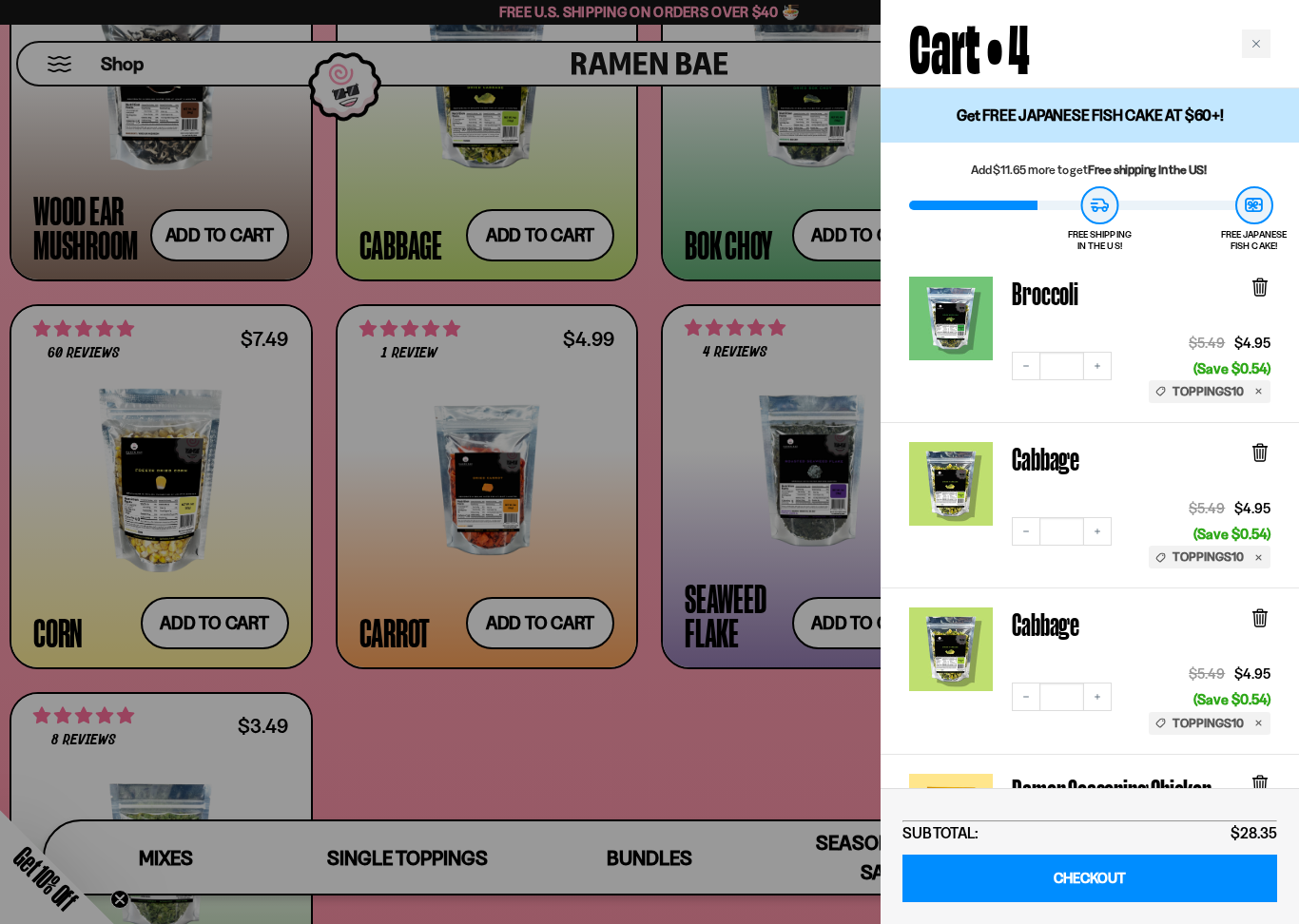 click on "Decrease quantity" at bounding box center [1026, 697] 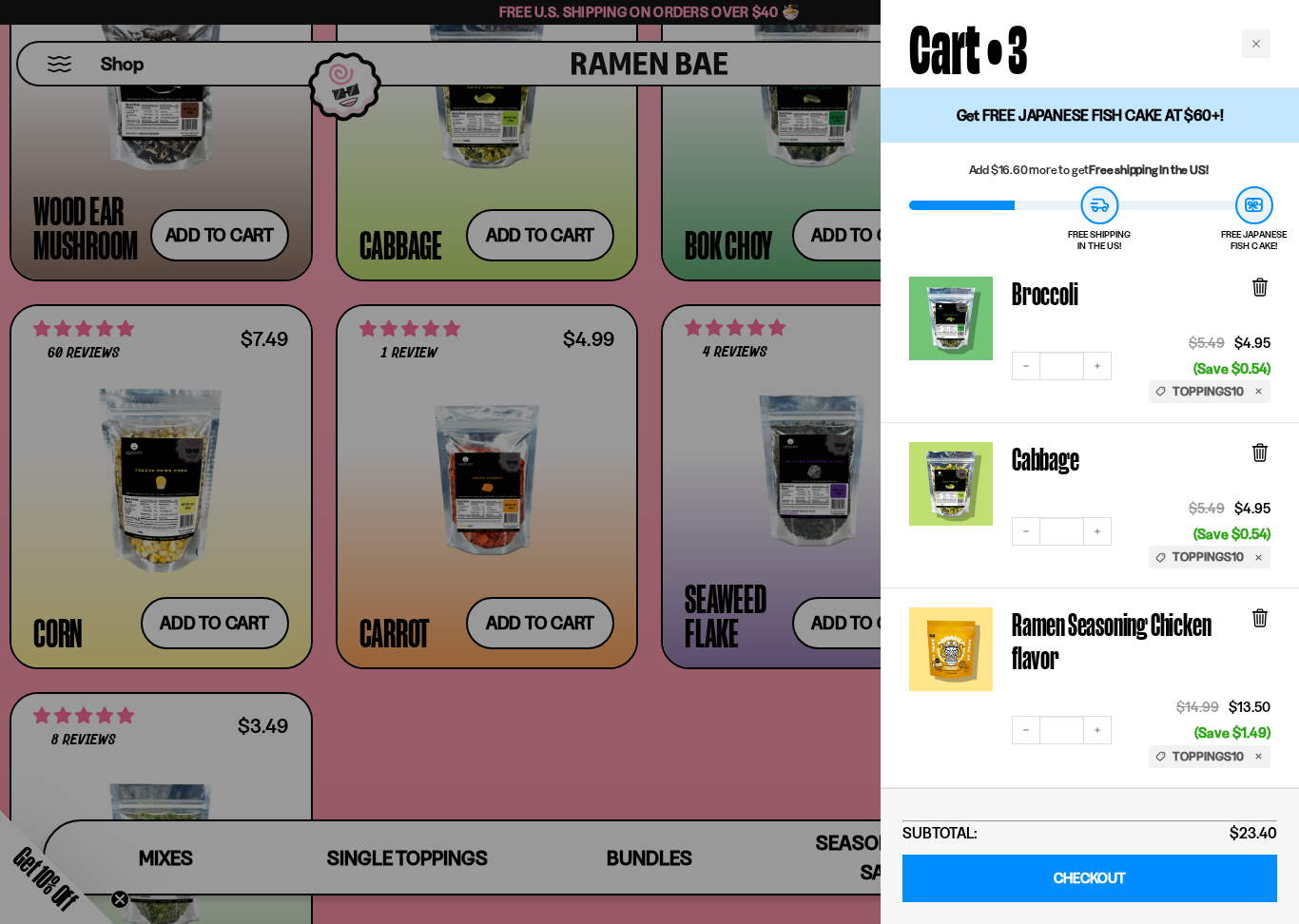 click at bounding box center [650, 462] 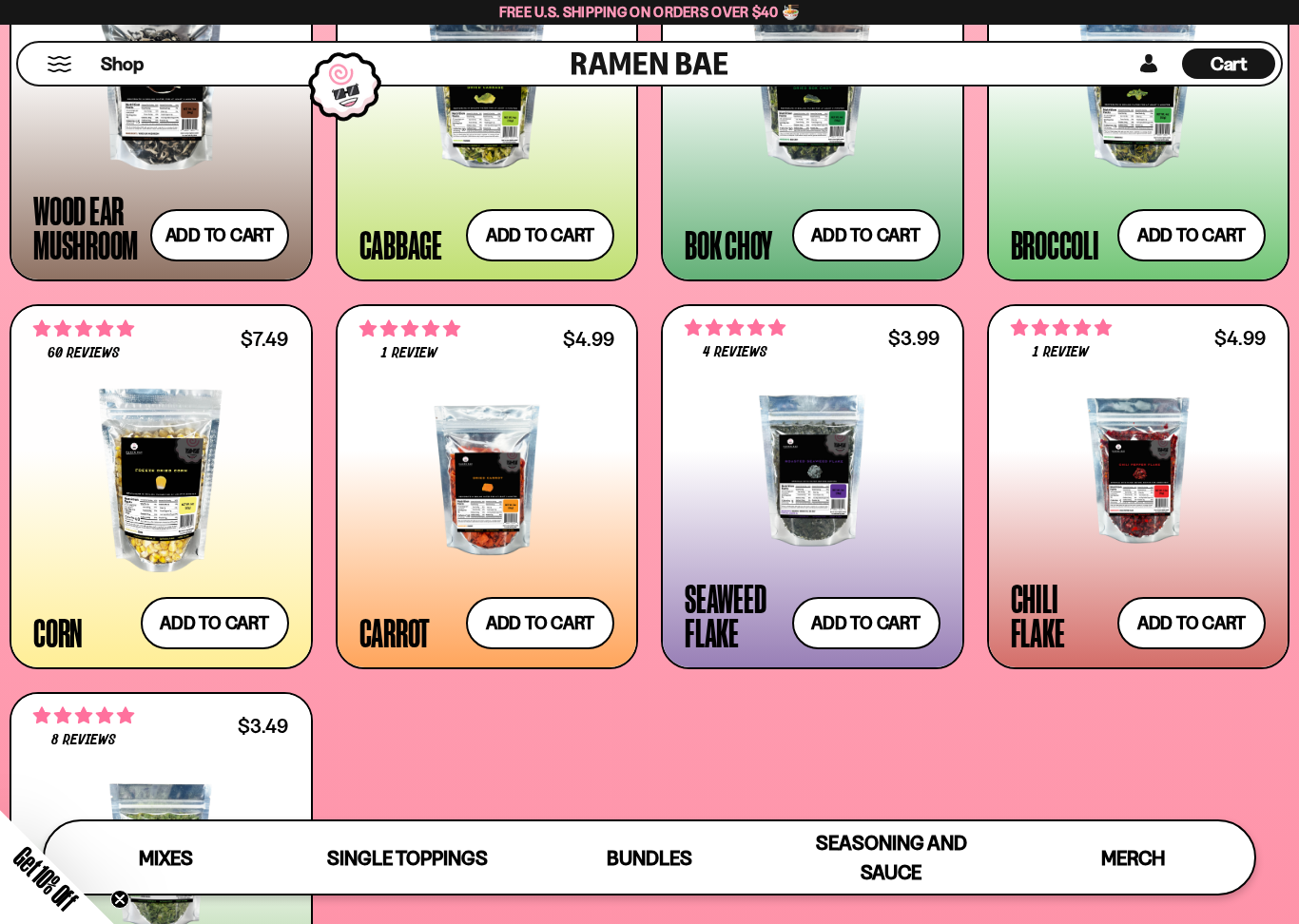 click on "Add to cart
Add
—
Regular price
$4.99
Regular price
Sale price
$4.99
Unit price
/
per" at bounding box center [540, 623] 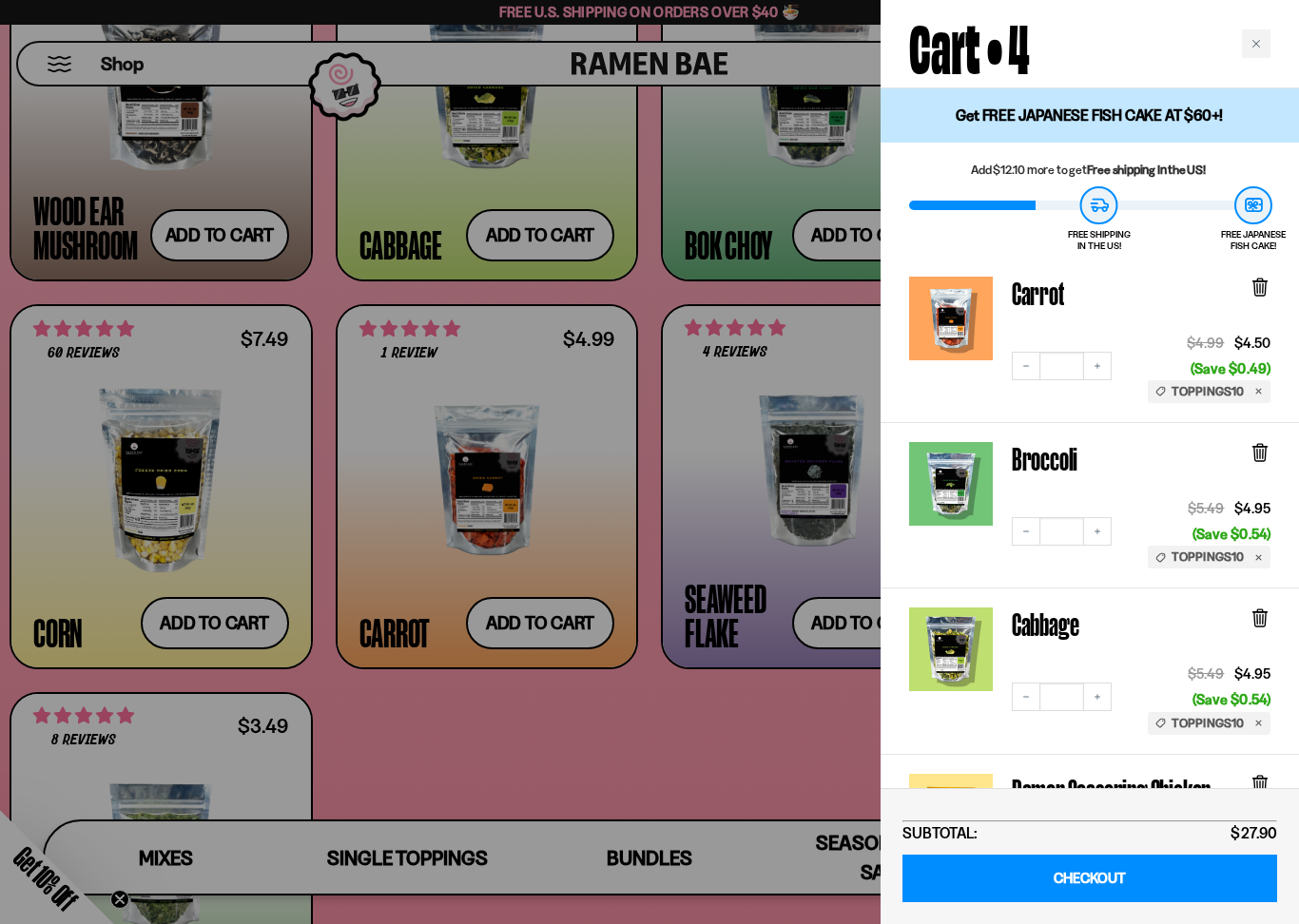 scroll, scrollTop: 0, scrollLeft: 0, axis: both 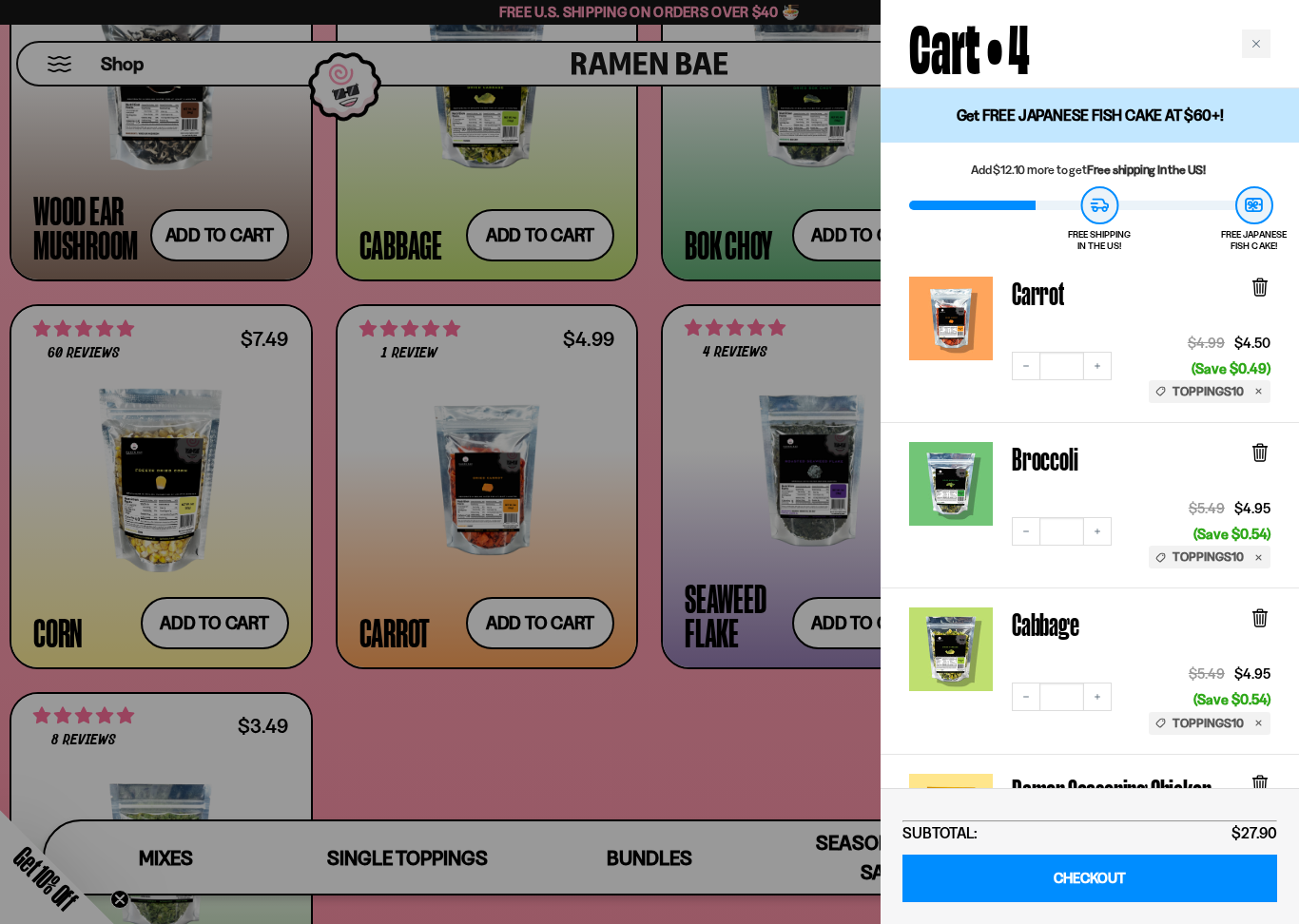 click at bounding box center [650, 462] 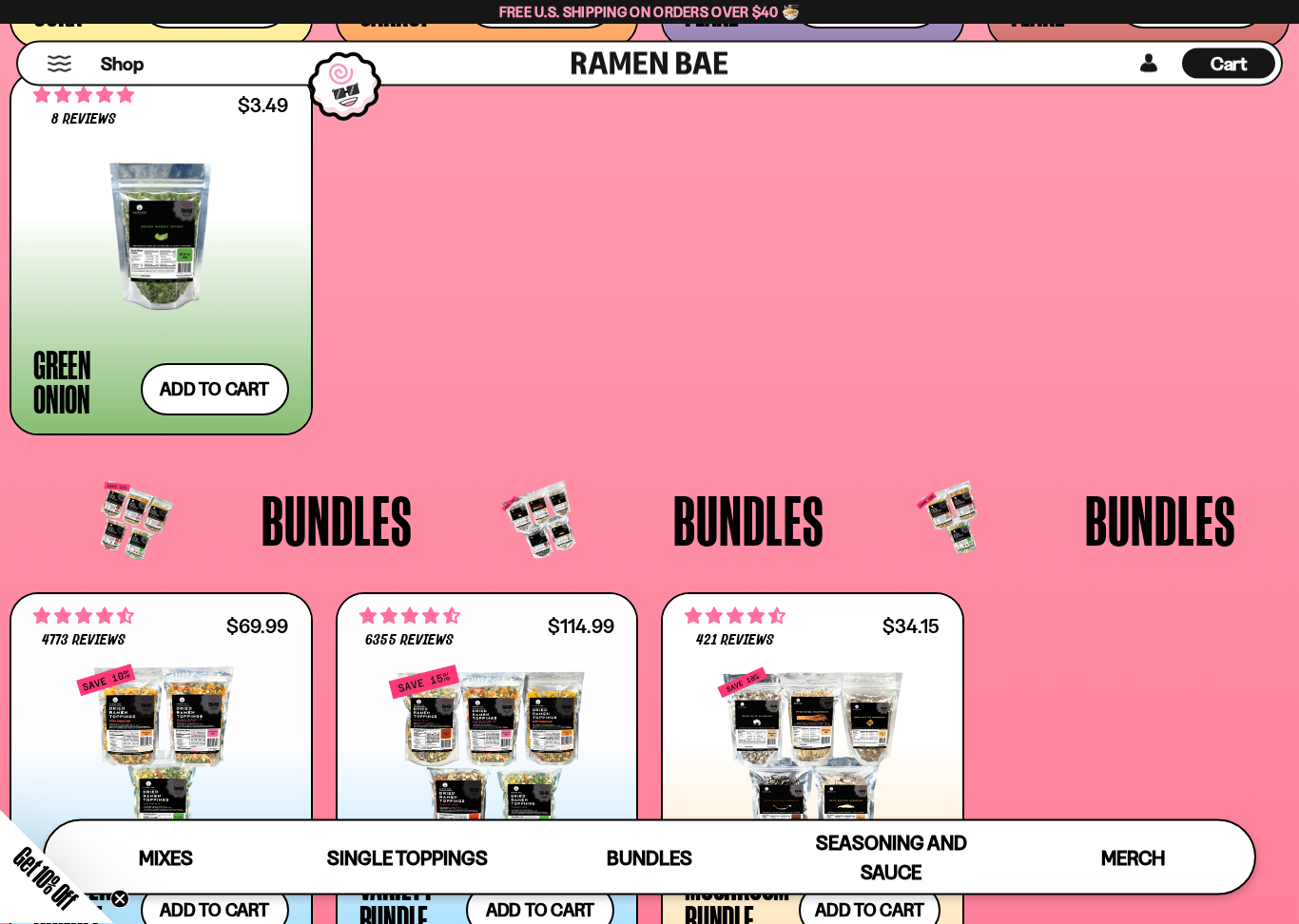 click on "Add to cart
Add
—
Regular price
$3.49
Regular price
Sale price
$3.49
Unit price
/
per" at bounding box center (215, 390) 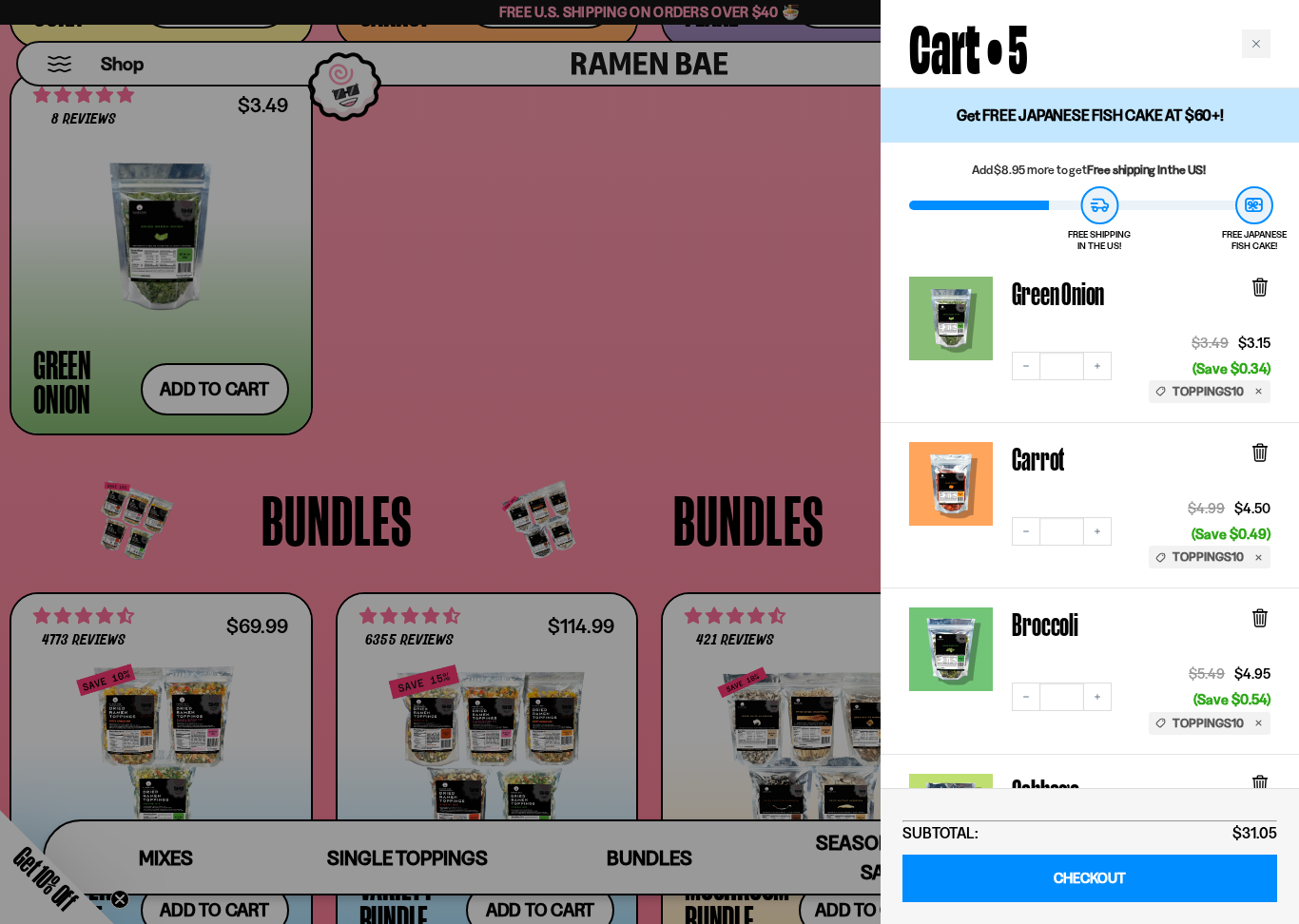 click at bounding box center [650, 462] 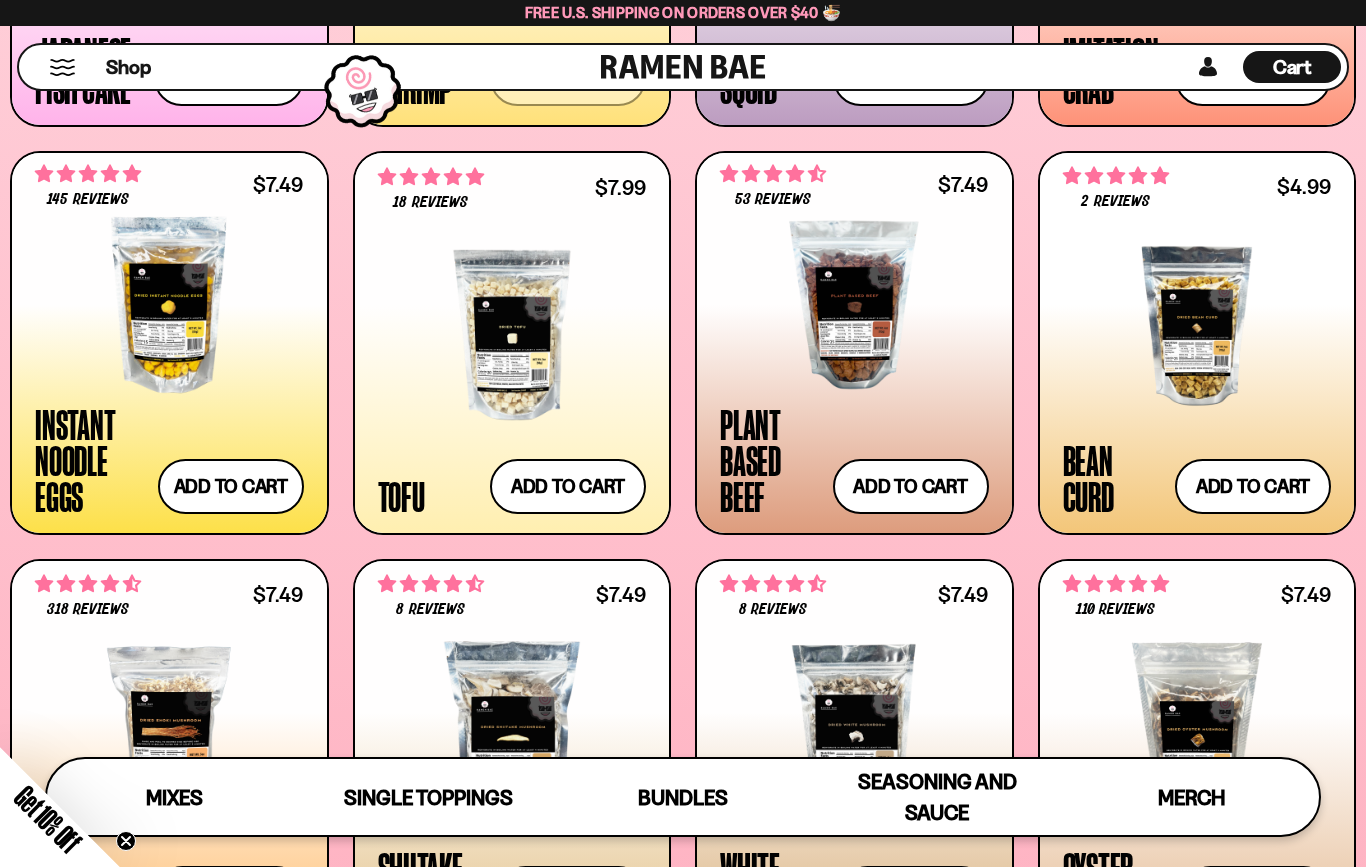scroll, scrollTop: 2039, scrollLeft: 0, axis: vertical 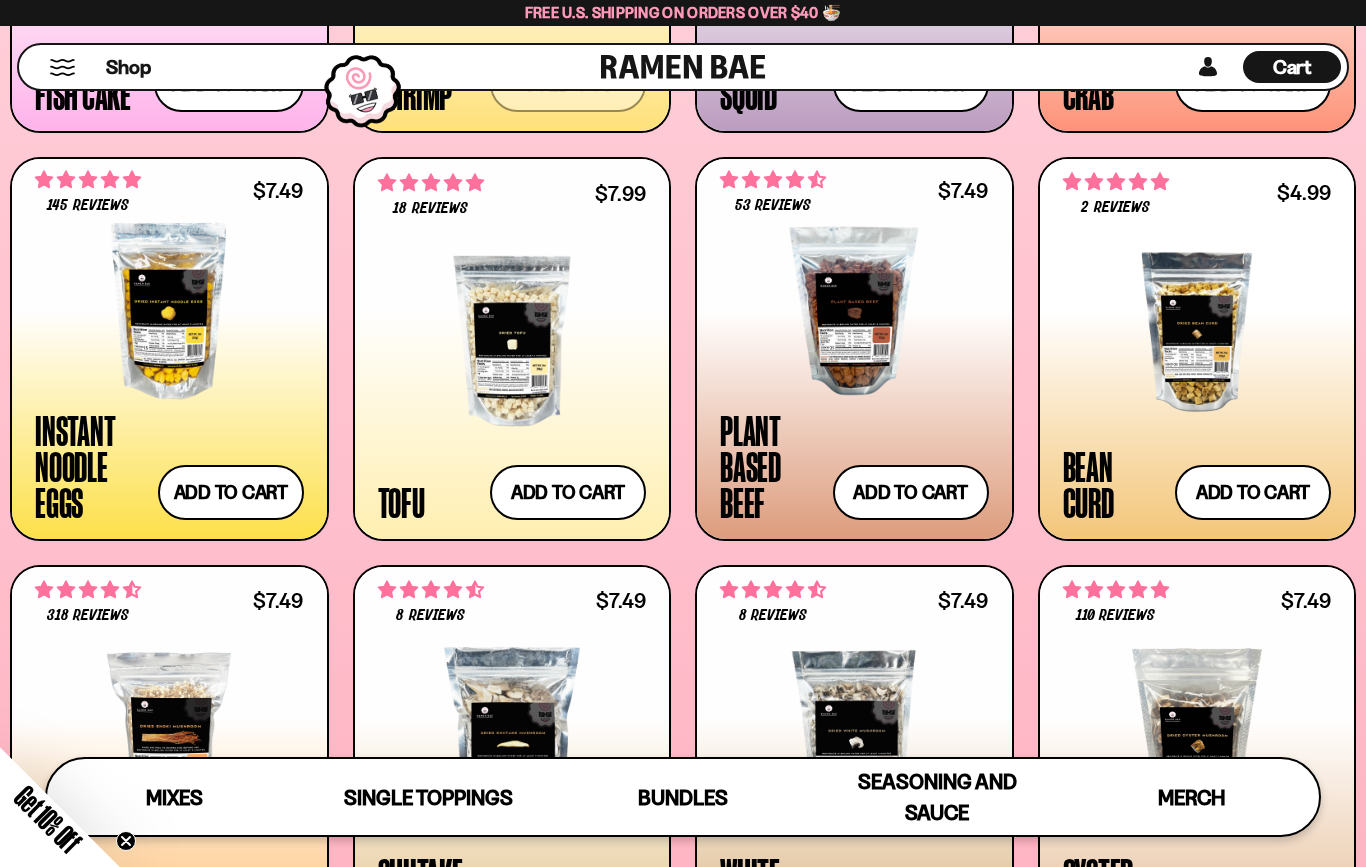 click on "Add to cart
Add
—
Regular price
$7.49
Regular price
Sale price
$7.49
Unit price
/
per" at bounding box center [231, 492] 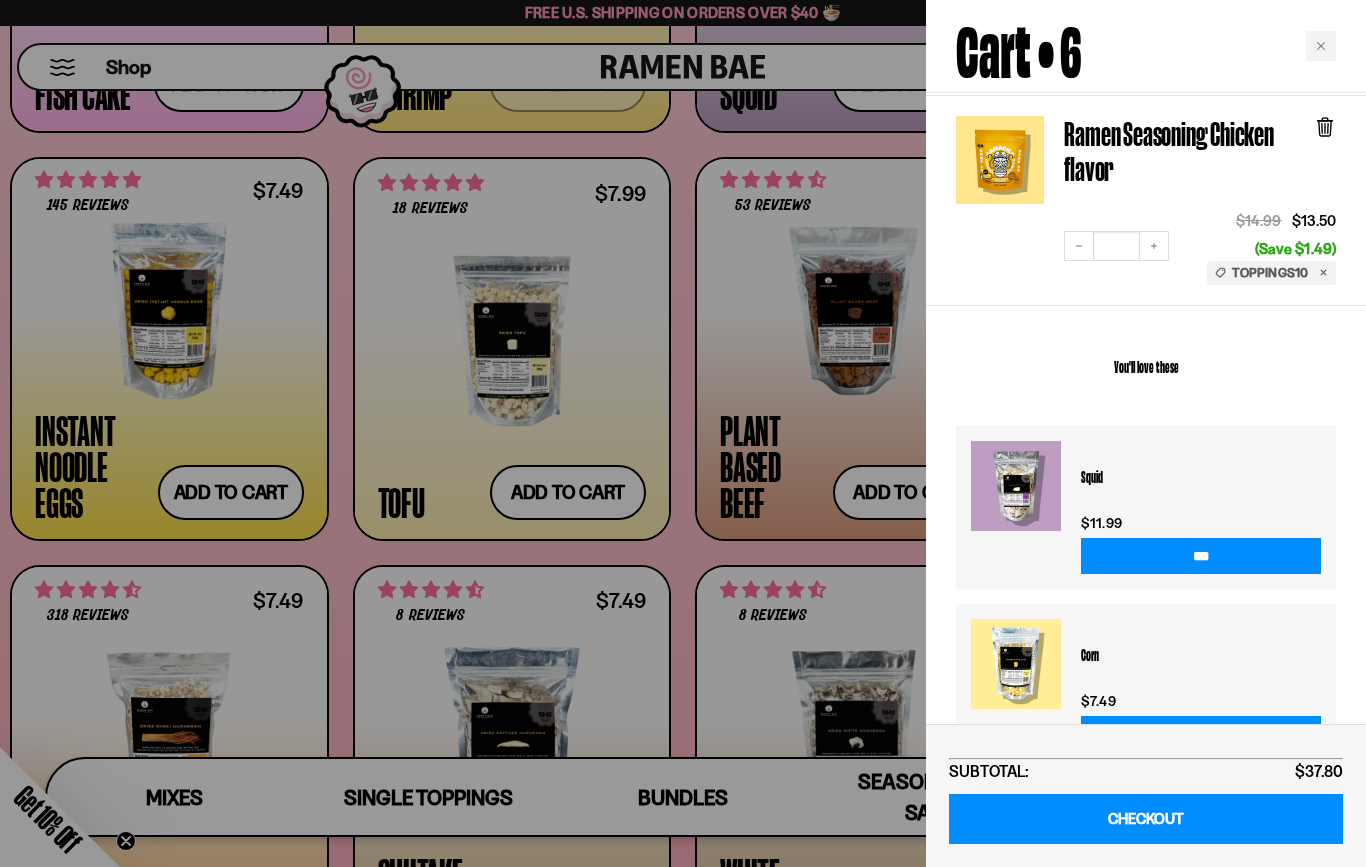 scroll, scrollTop: 1050, scrollLeft: 0, axis: vertical 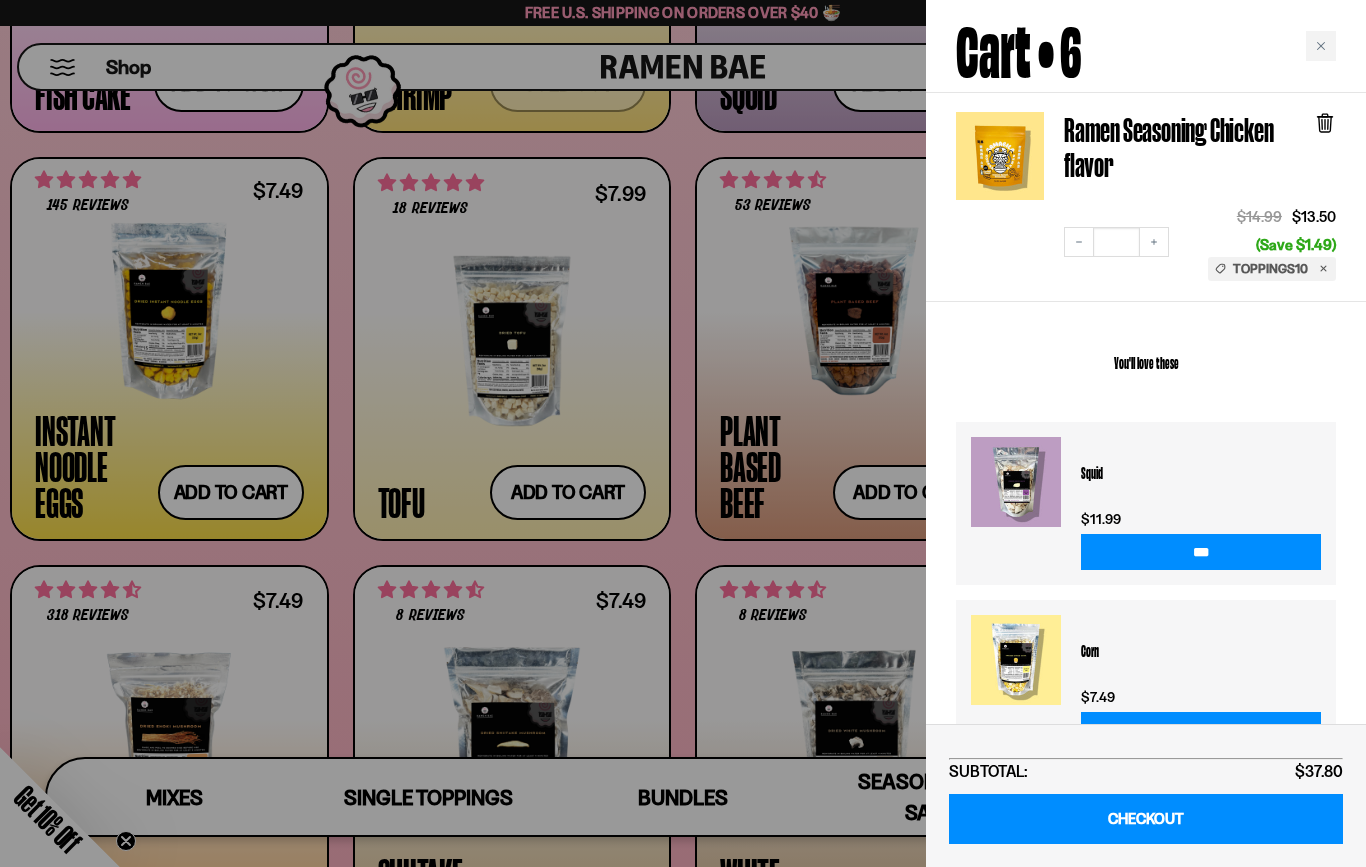 click at bounding box center (683, 433) 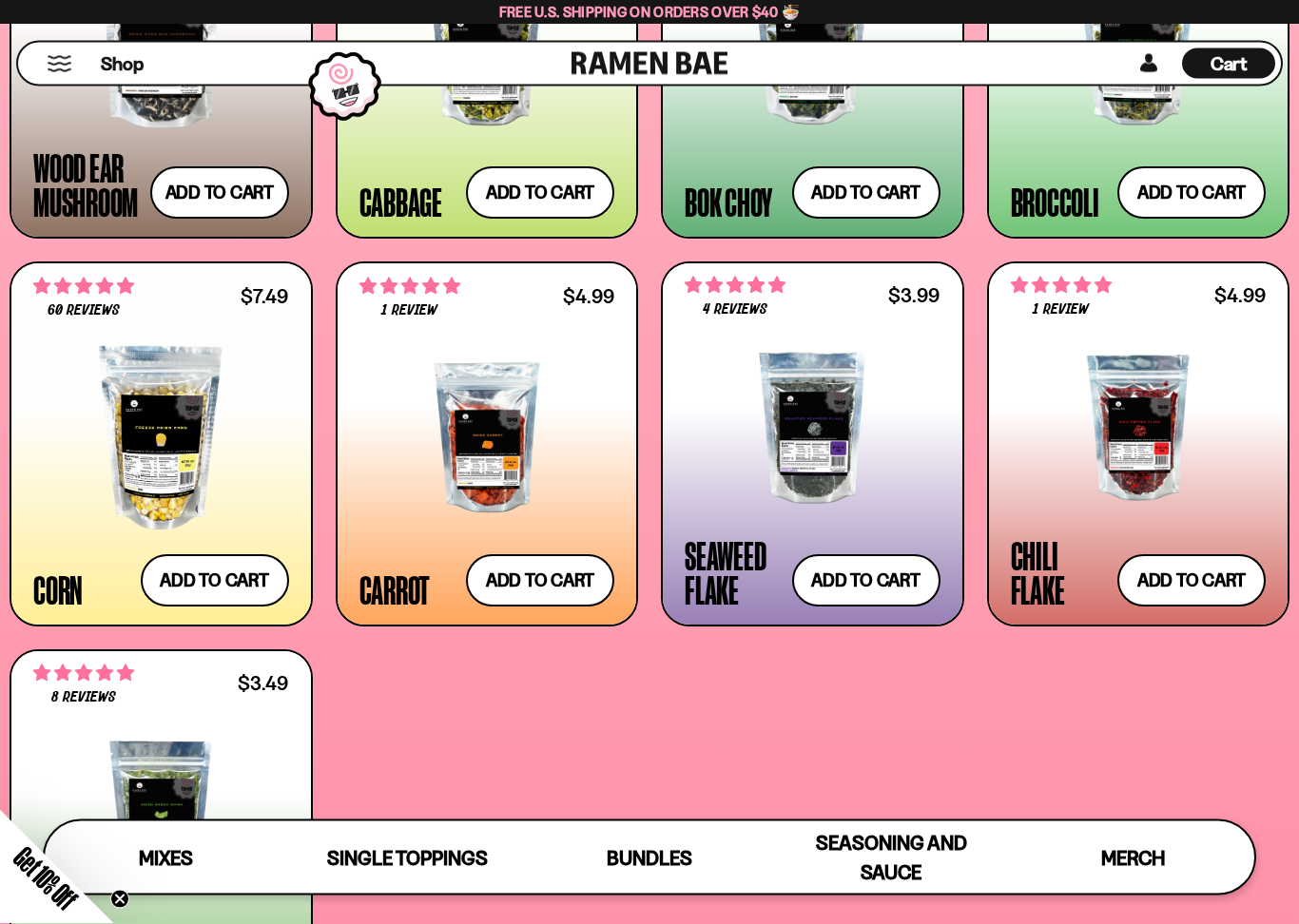 scroll, scrollTop: 2988, scrollLeft: 0, axis: vertical 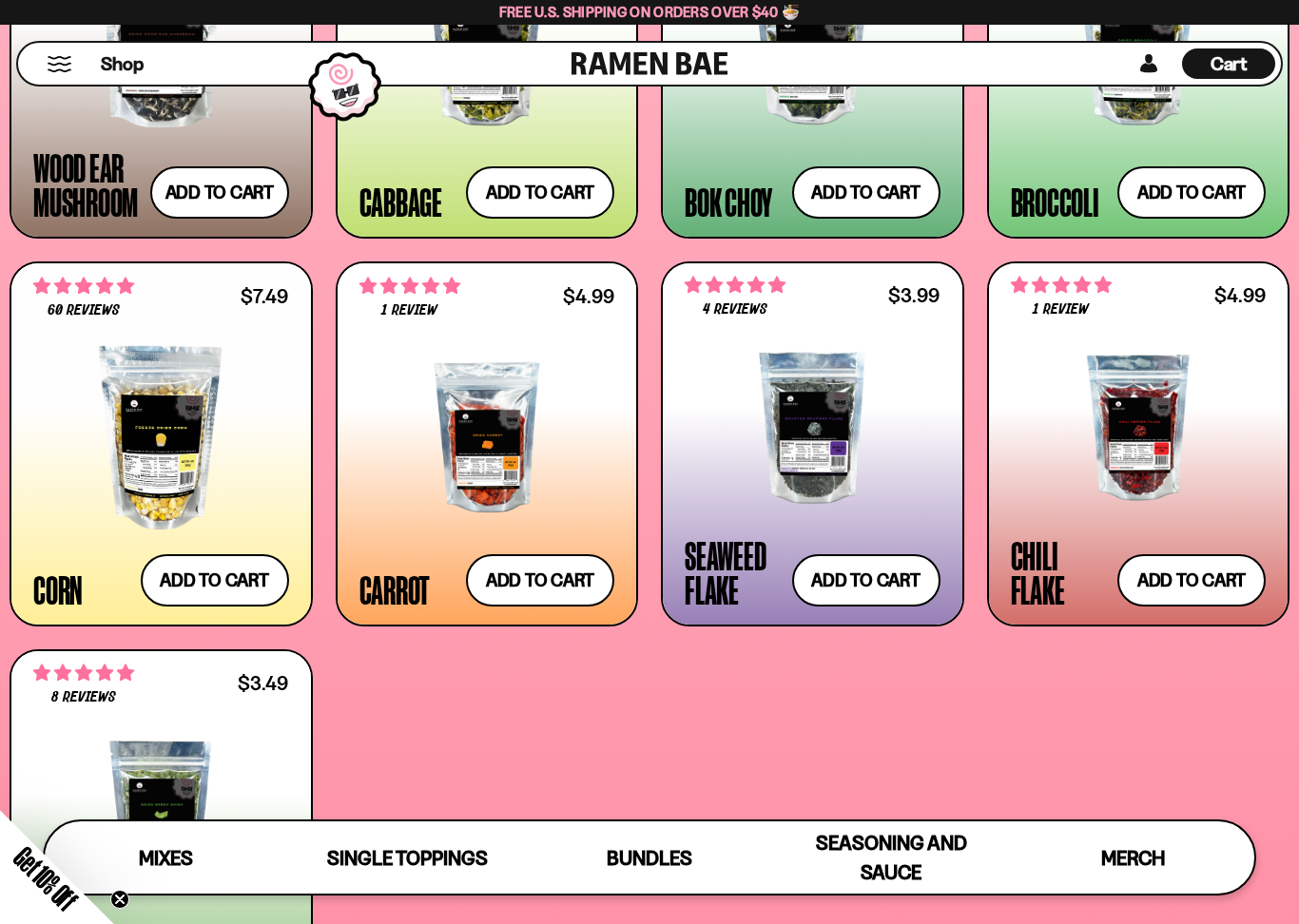 click on "Add to cart
Add
—
Regular price
$7.49
Regular price
Sale price
$7.49
Unit price
/
per" at bounding box center [215, 580] 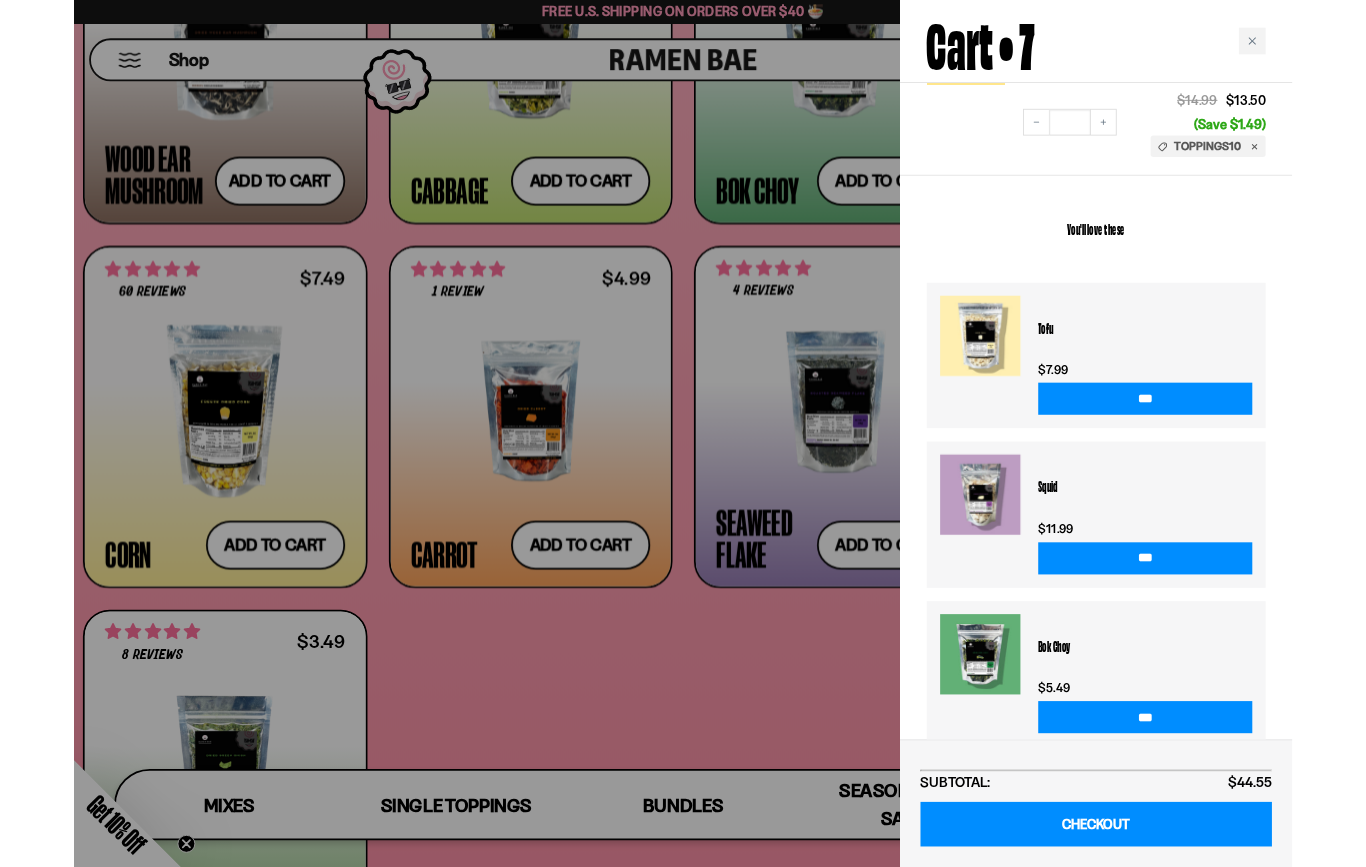 scroll, scrollTop: 1327, scrollLeft: 0, axis: vertical 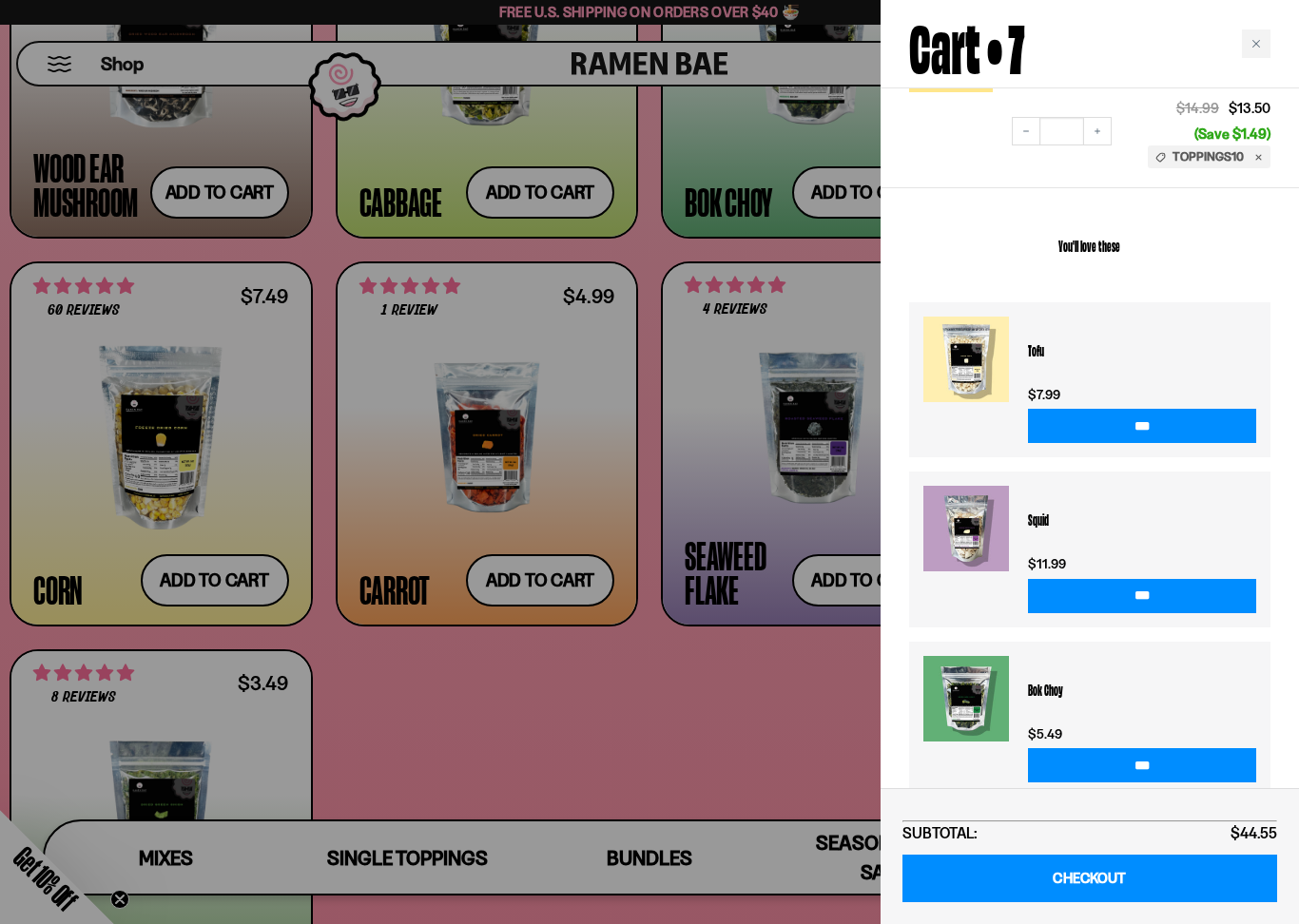 click on "CHECKOUT" at bounding box center [1090, 878] 